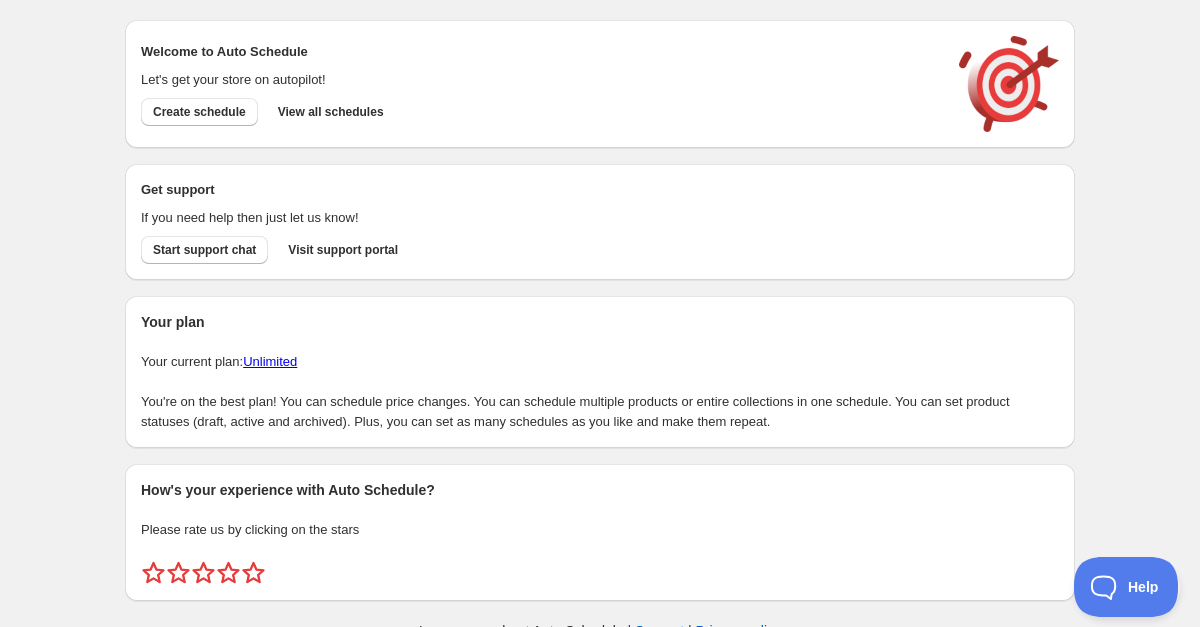 scroll, scrollTop: 0, scrollLeft: 0, axis: both 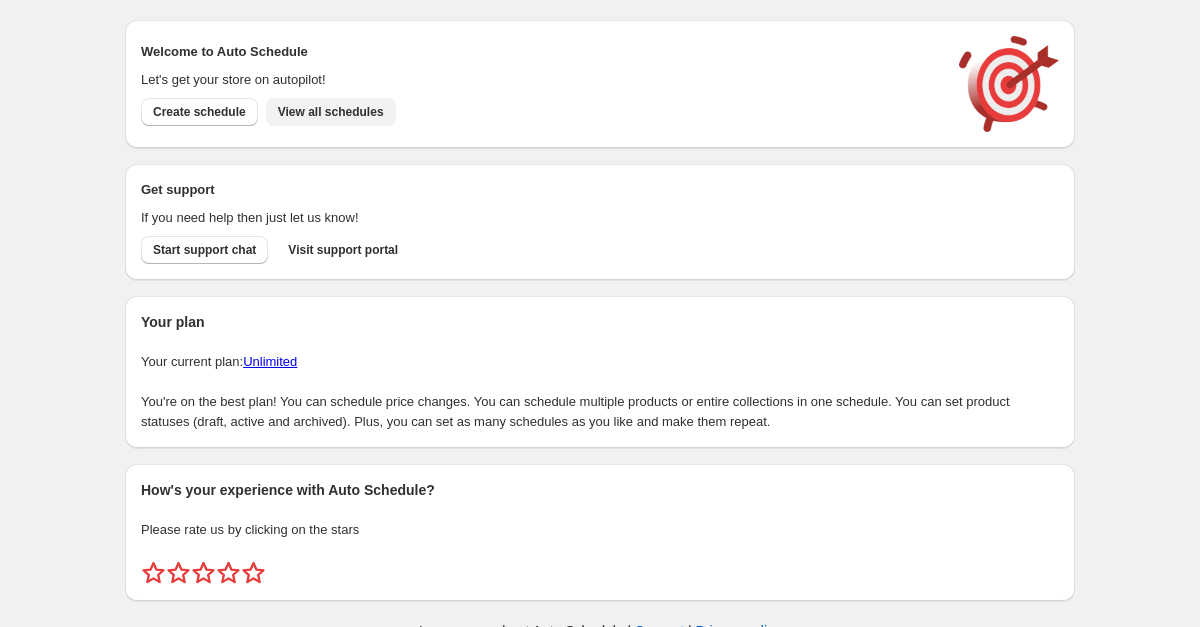 click on "View all schedules" at bounding box center (331, 112) 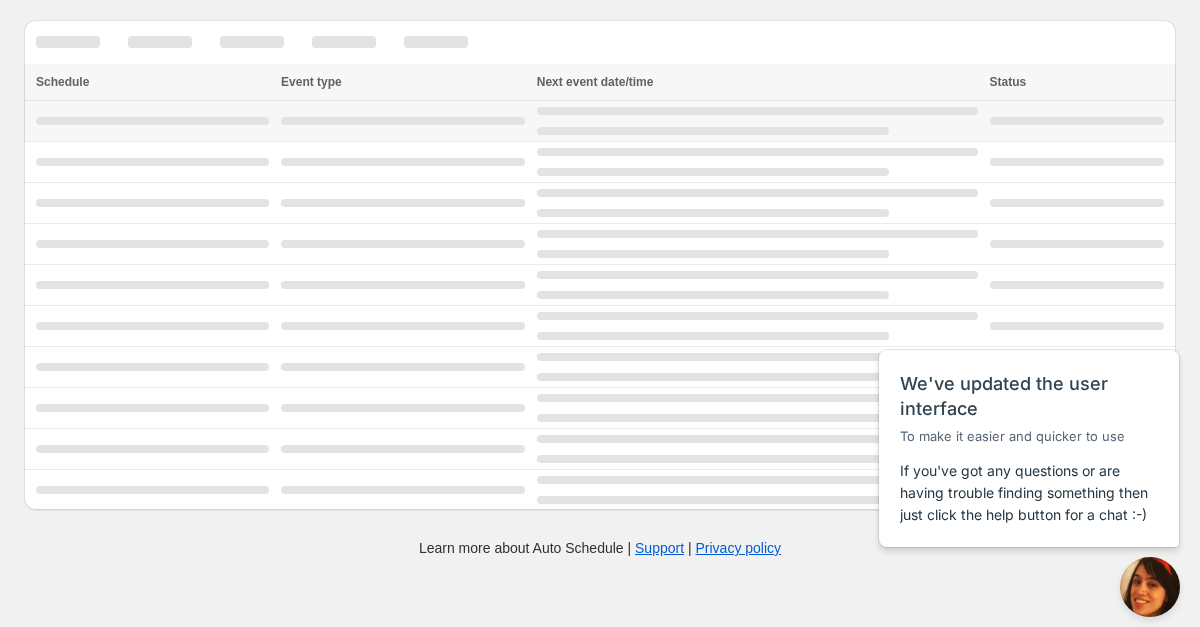 scroll, scrollTop: 0, scrollLeft: 0, axis: both 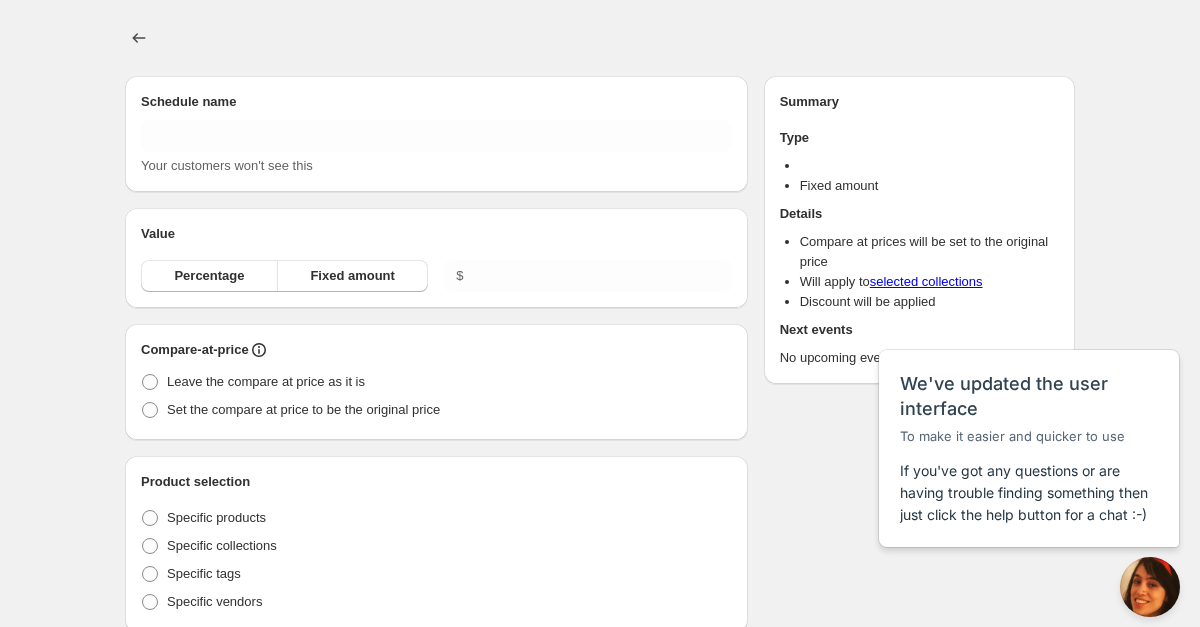 type on "New schedule Aug 01 2025 [TIME]" 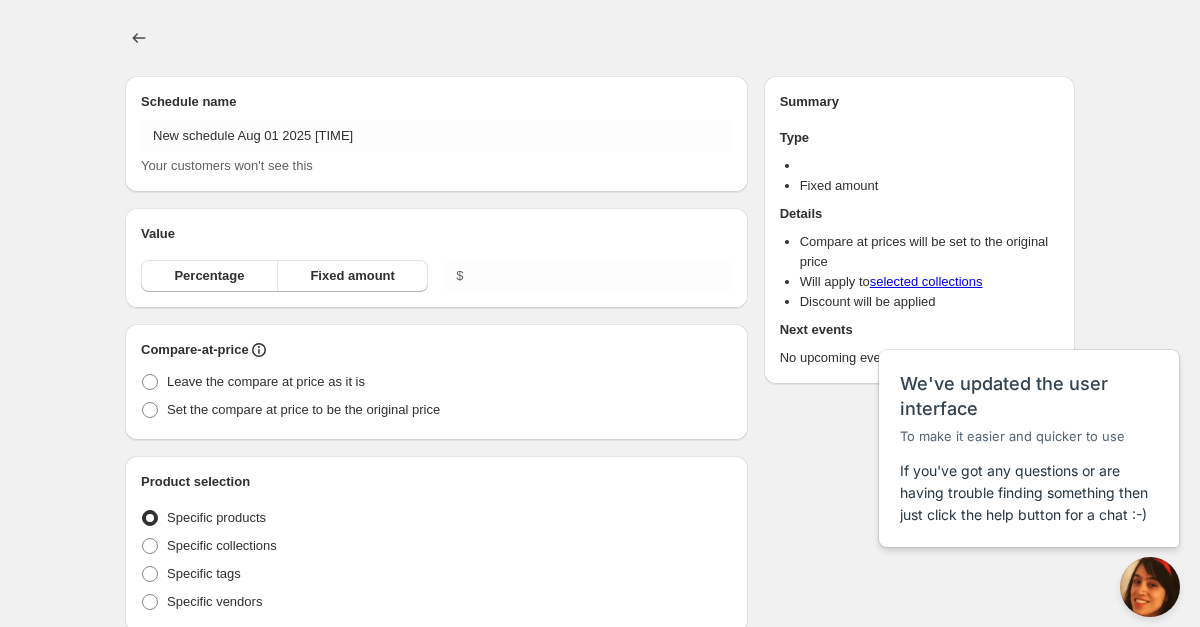 radio on "true" 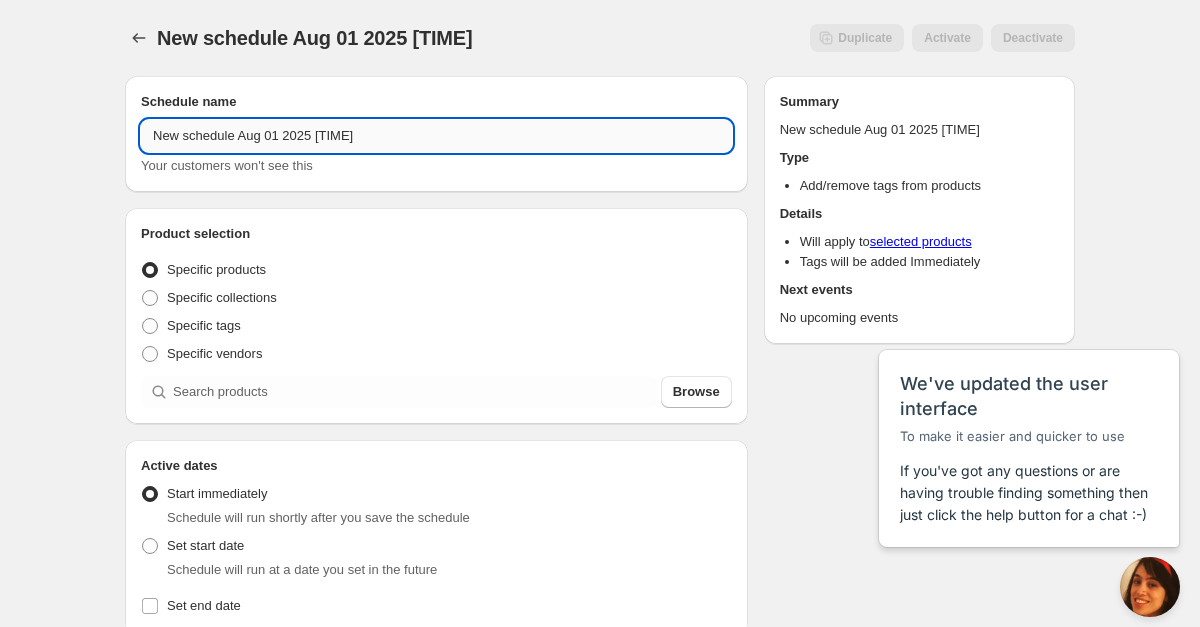 click on "New schedule Aug 01 2025 [TIME]" at bounding box center (436, 136) 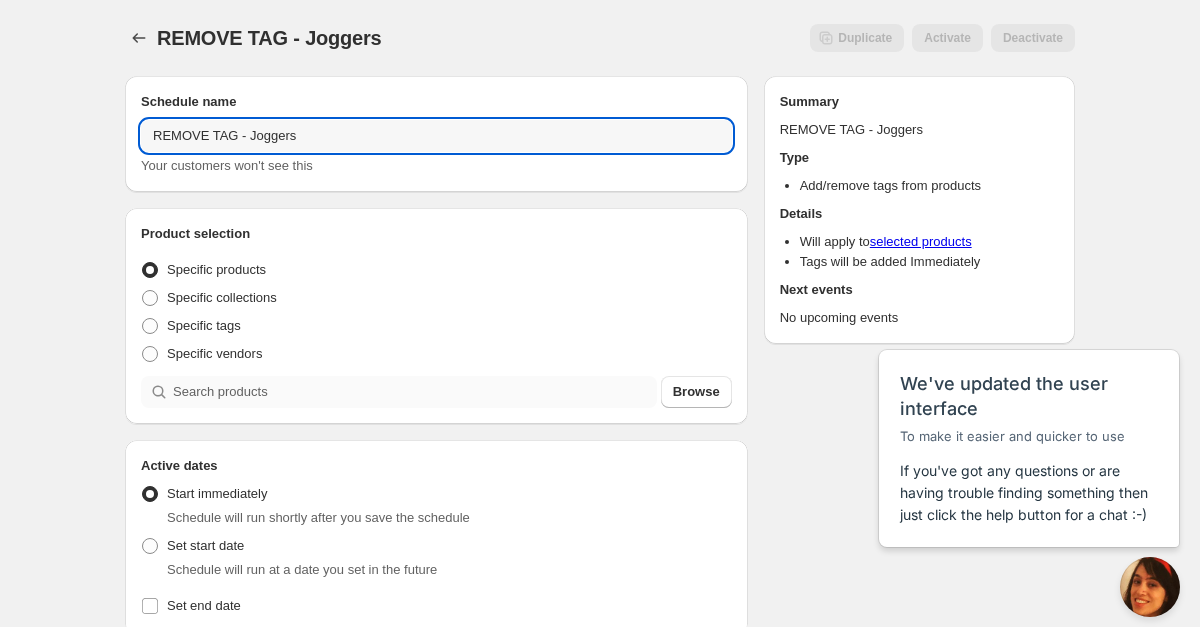 type on "REMOVE TAG - Joggers" 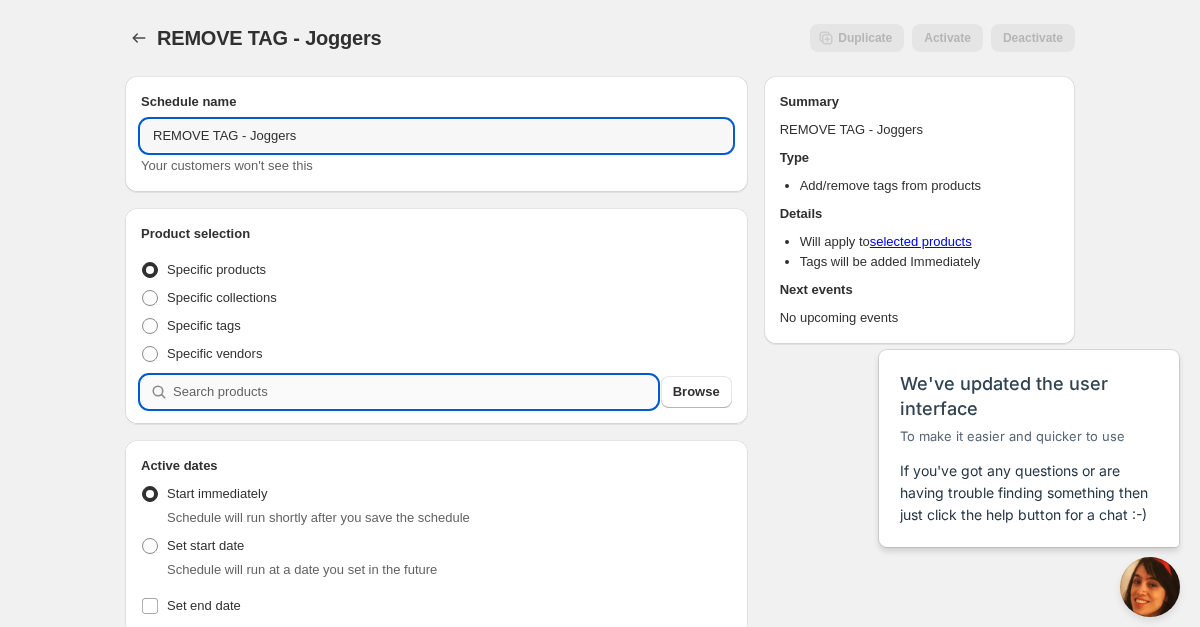 click at bounding box center (415, 392) 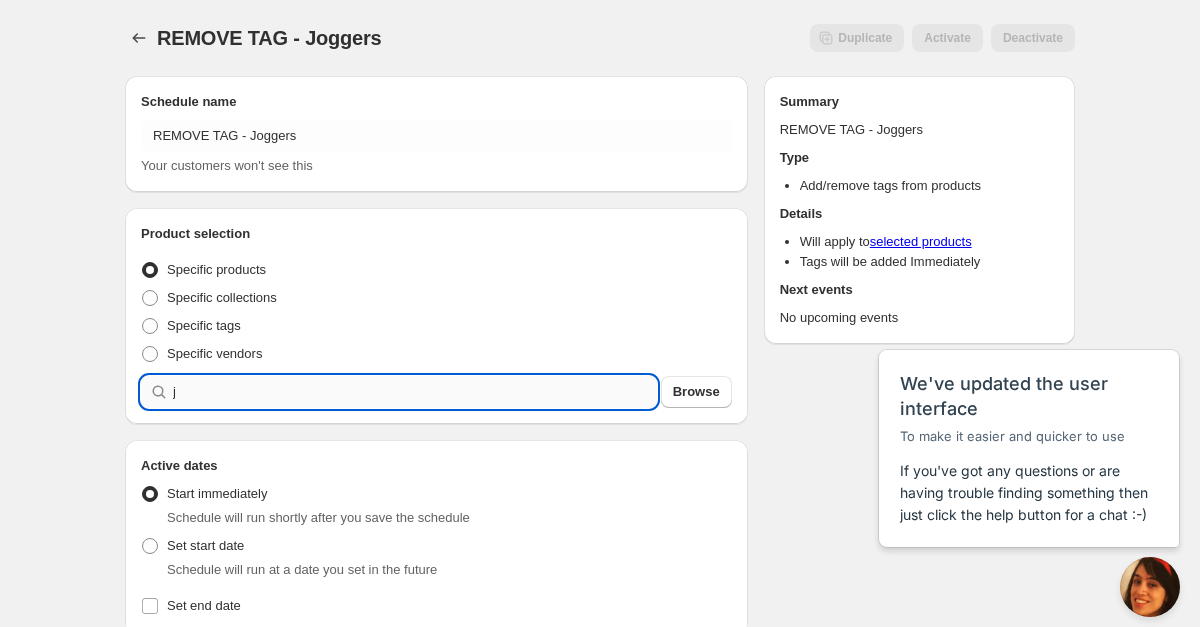 type on "j" 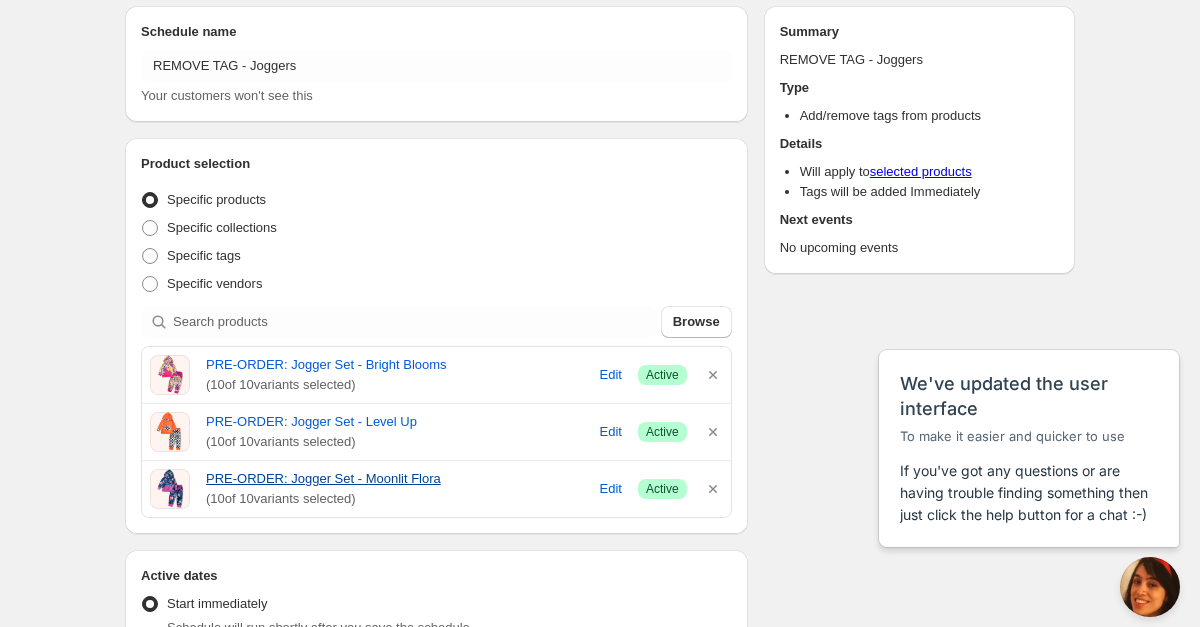 scroll, scrollTop: 81, scrollLeft: 0, axis: vertical 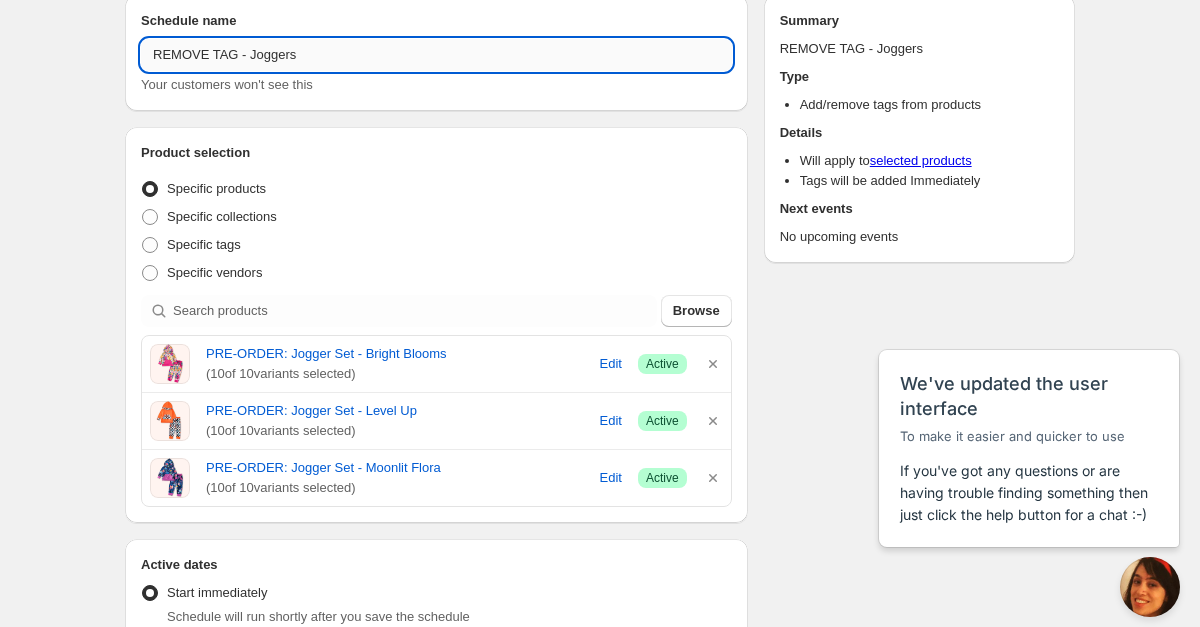 click on "REMOVE TAG - Joggers" at bounding box center [436, 55] 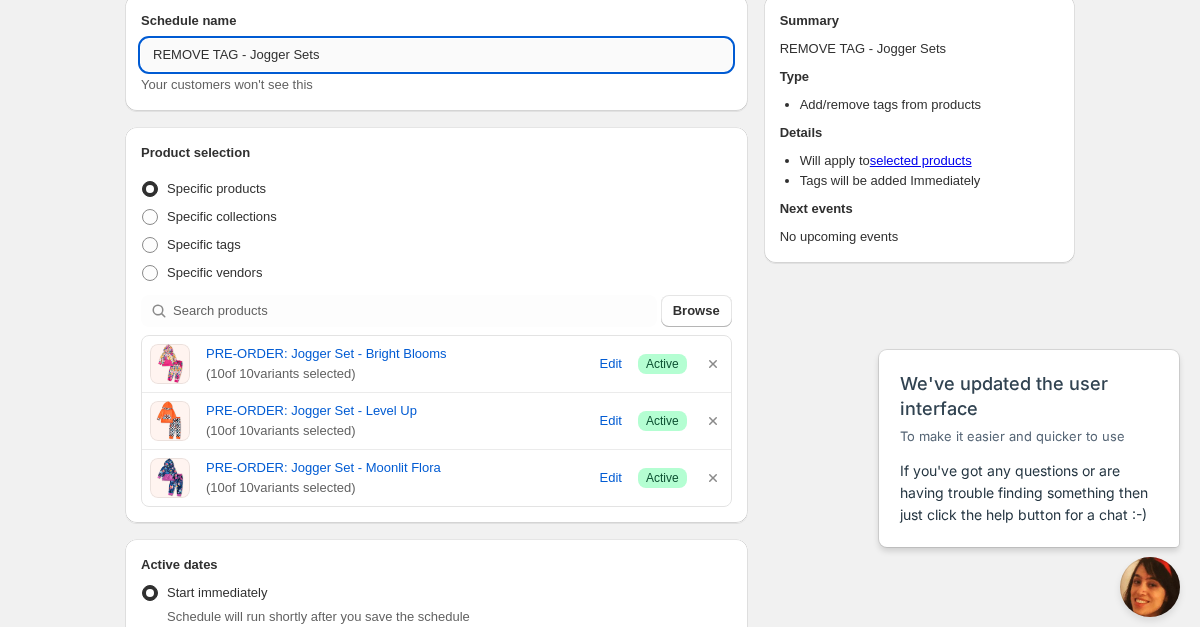 click on "REMOVE TAG - Jogger Sets" at bounding box center [436, 55] 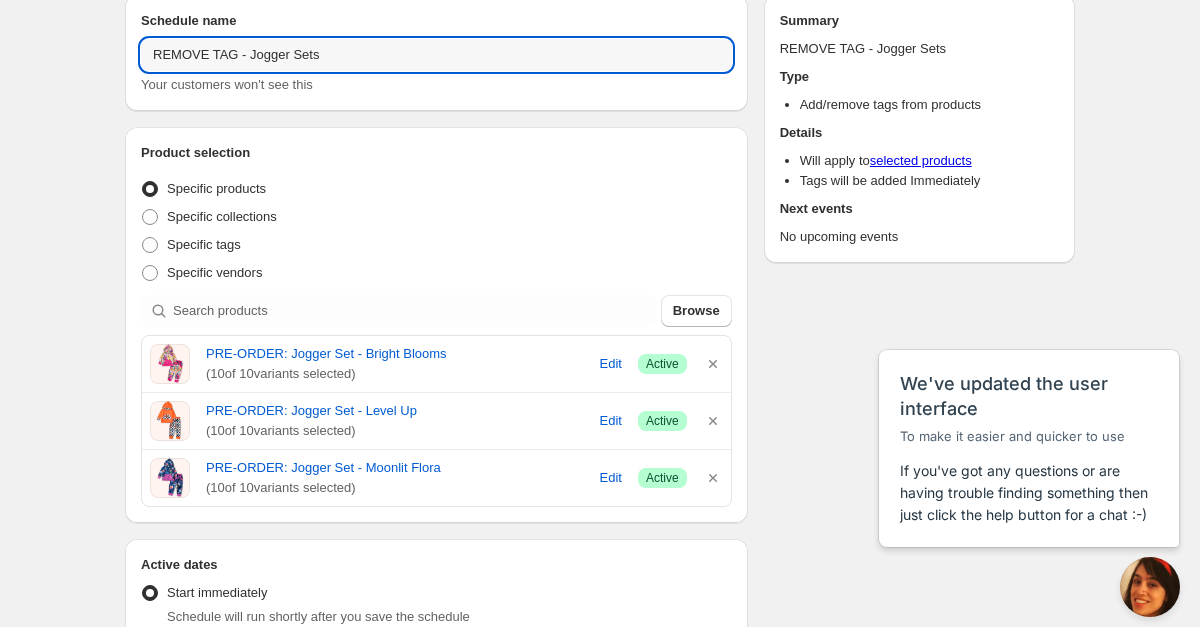 type on "REMOVE TAG - Jogger Sets" 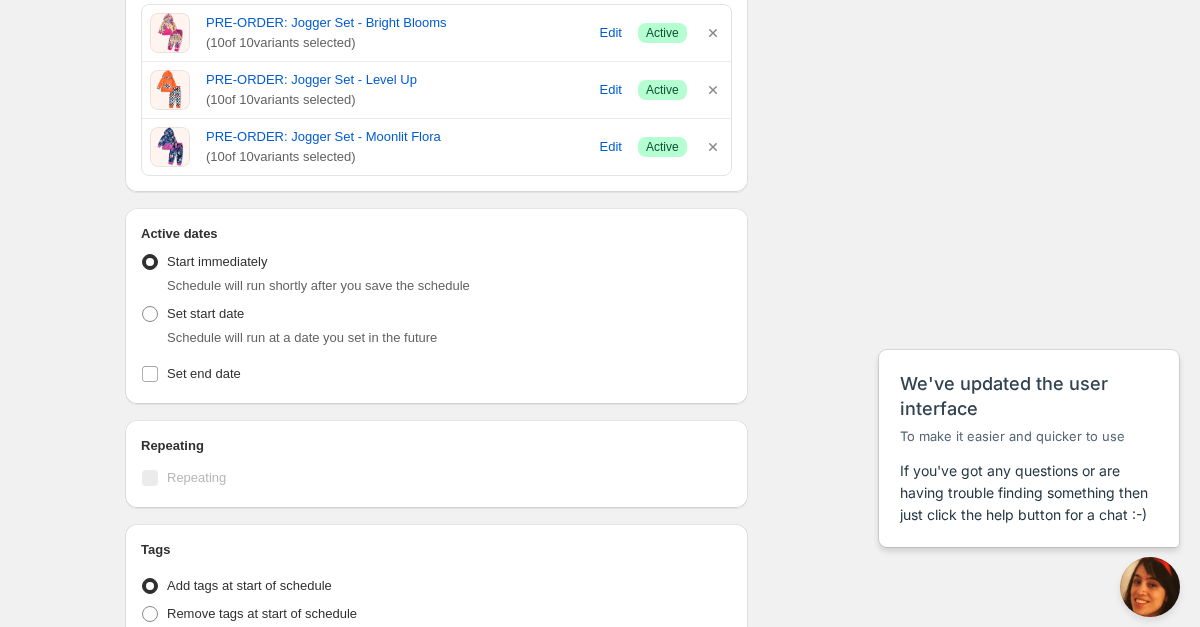 scroll, scrollTop: 413, scrollLeft: 0, axis: vertical 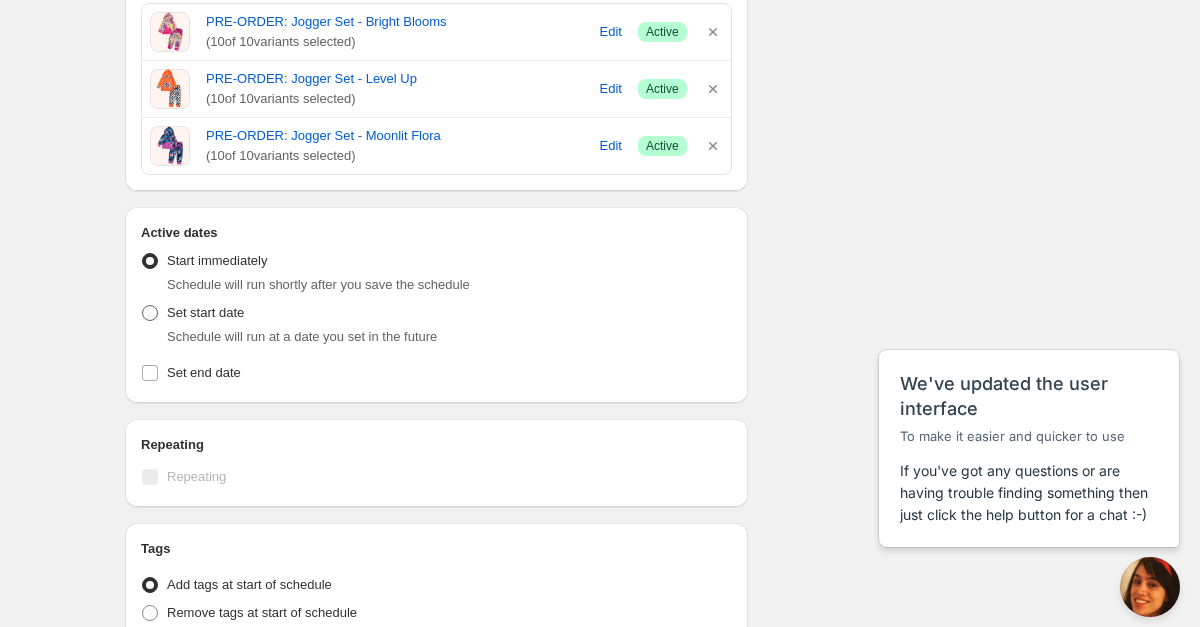 click at bounding box center [150, 313] 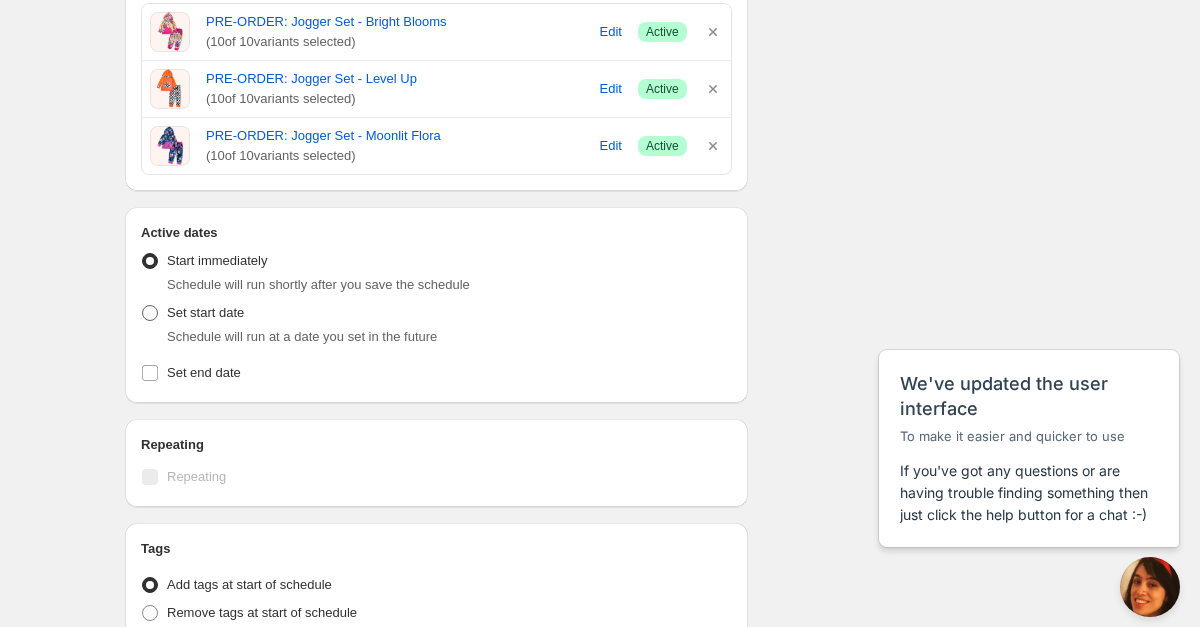 radio on "true" 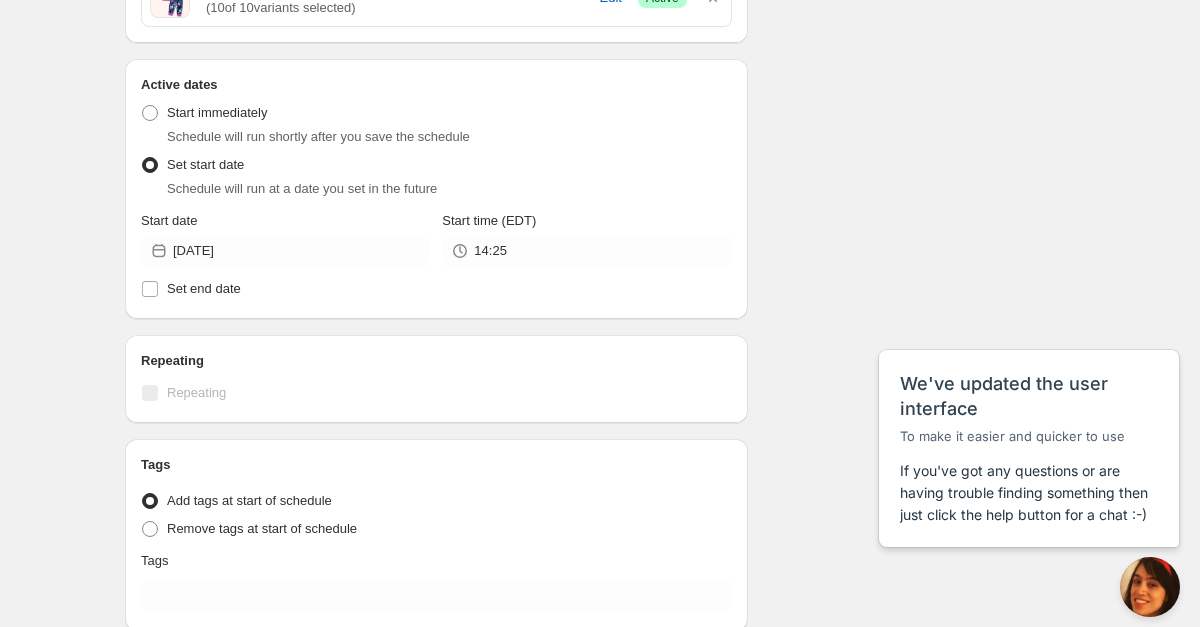 scroll, scrollTop: 564, scrollLeft: 0, axis: vertical 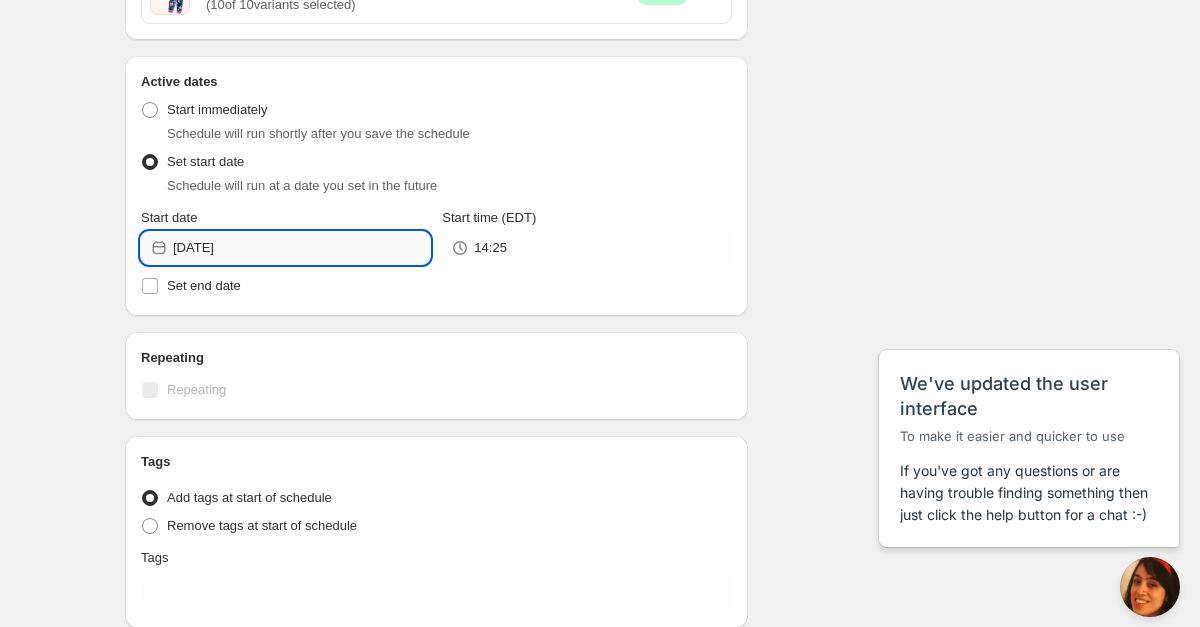 click on "[DATE]" at bounding box center [301, 248] 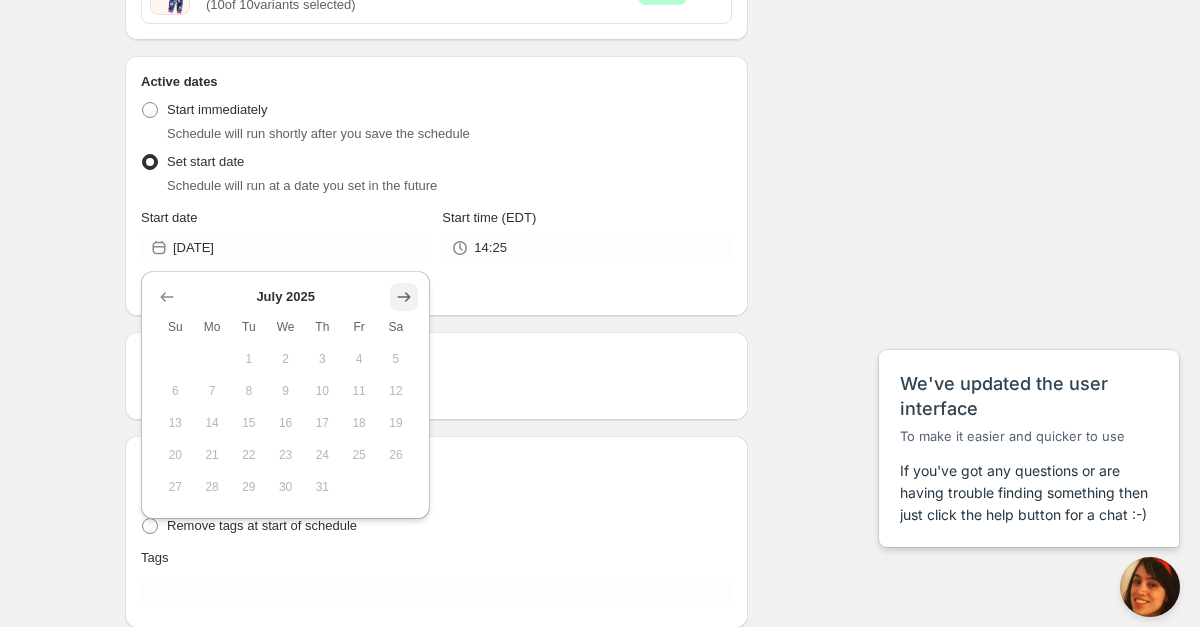 click 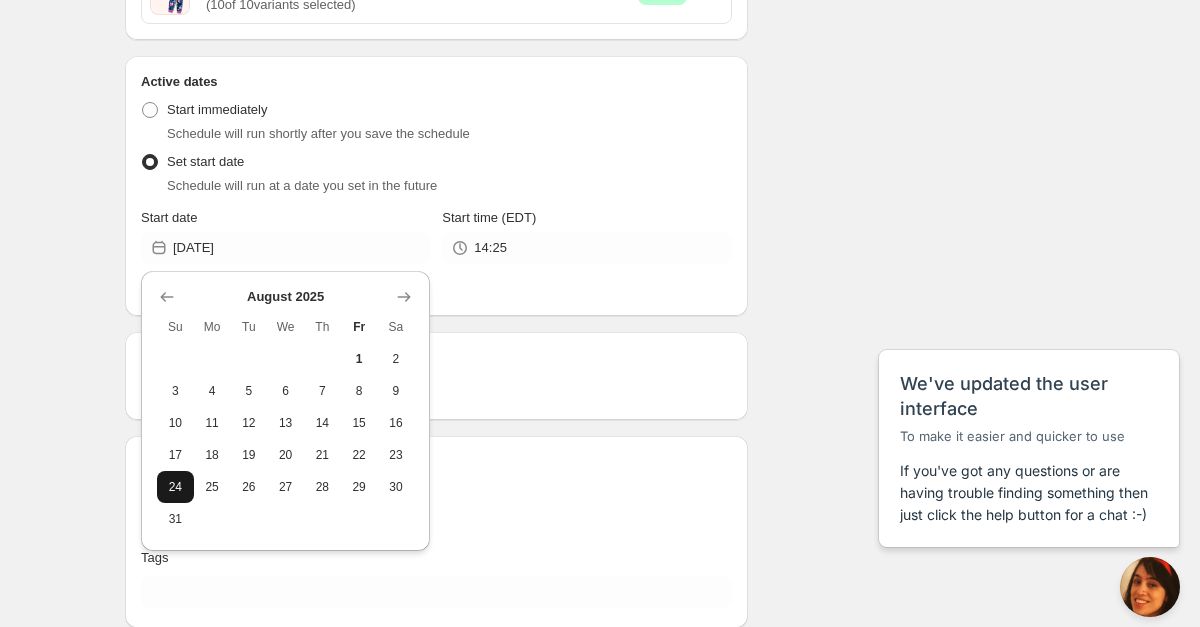 click on "24" at bounding box center [175, 487] 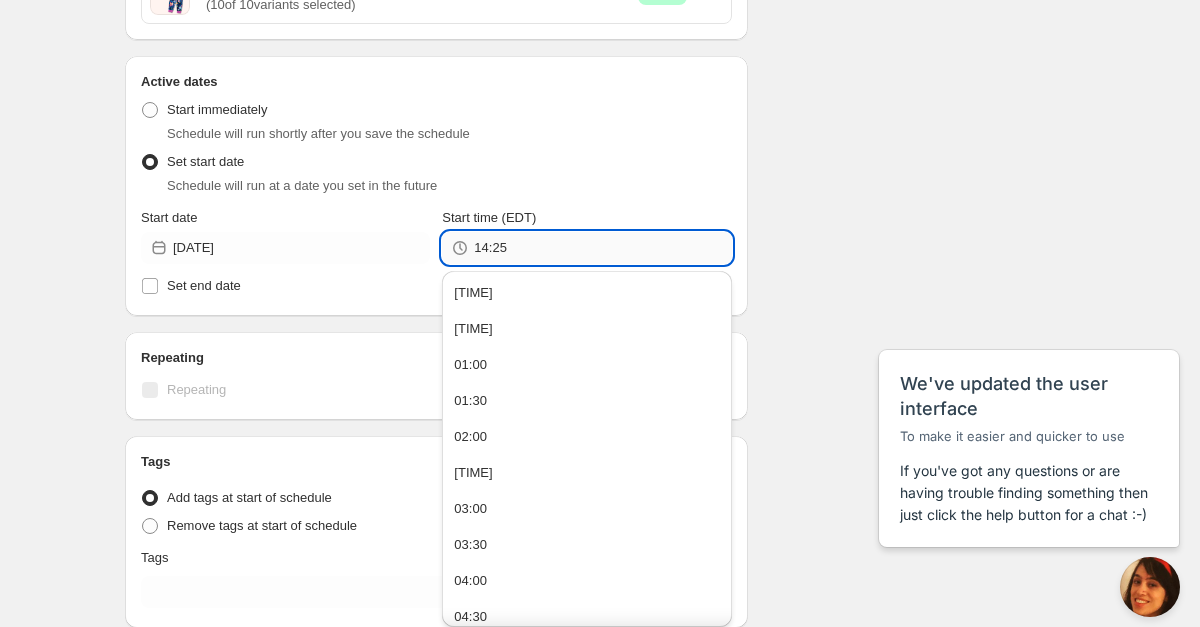 click on "14:25" at bounding box center [602, 248] 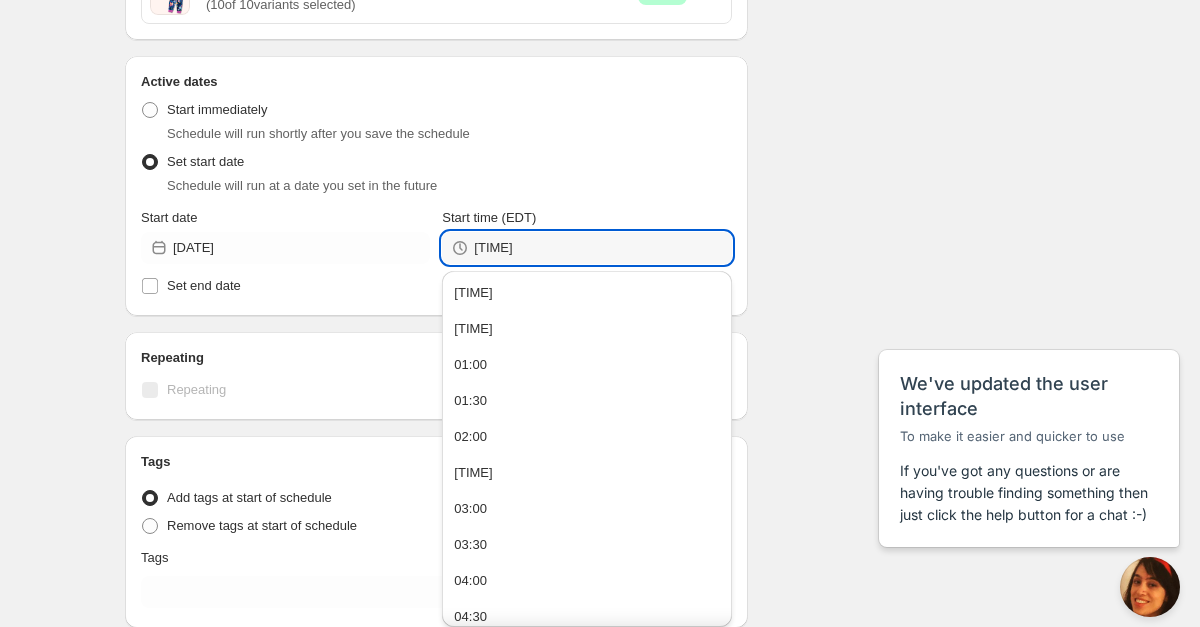 type on "[TIME]" 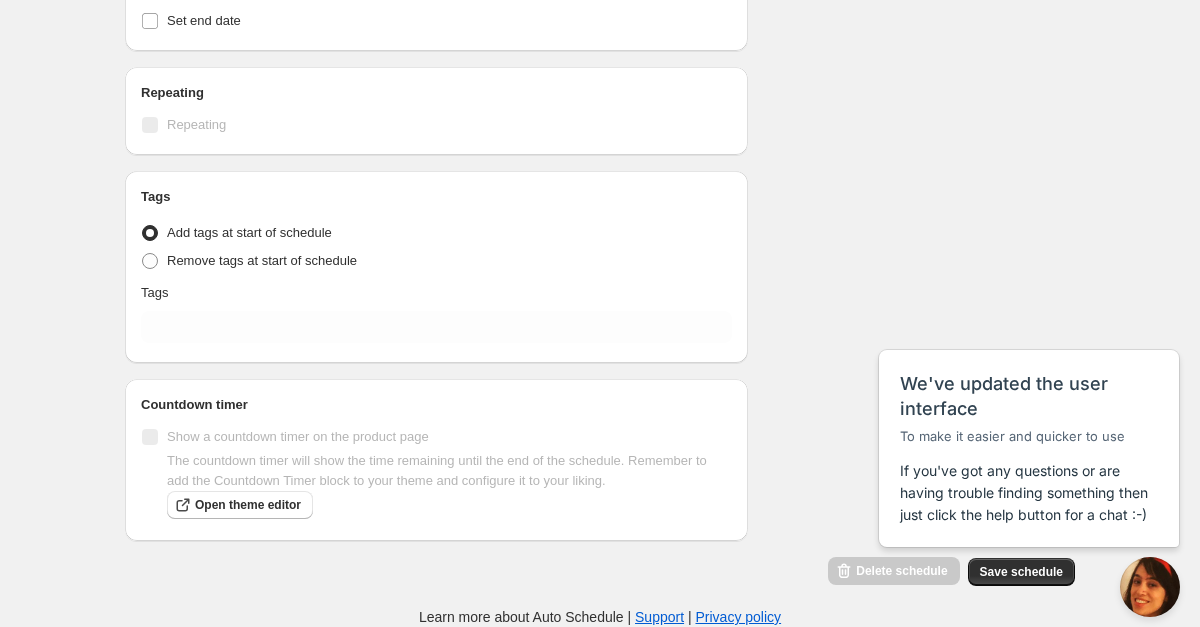scroll, scrollTop: 829, scrollLeft: 0, axis: vertical 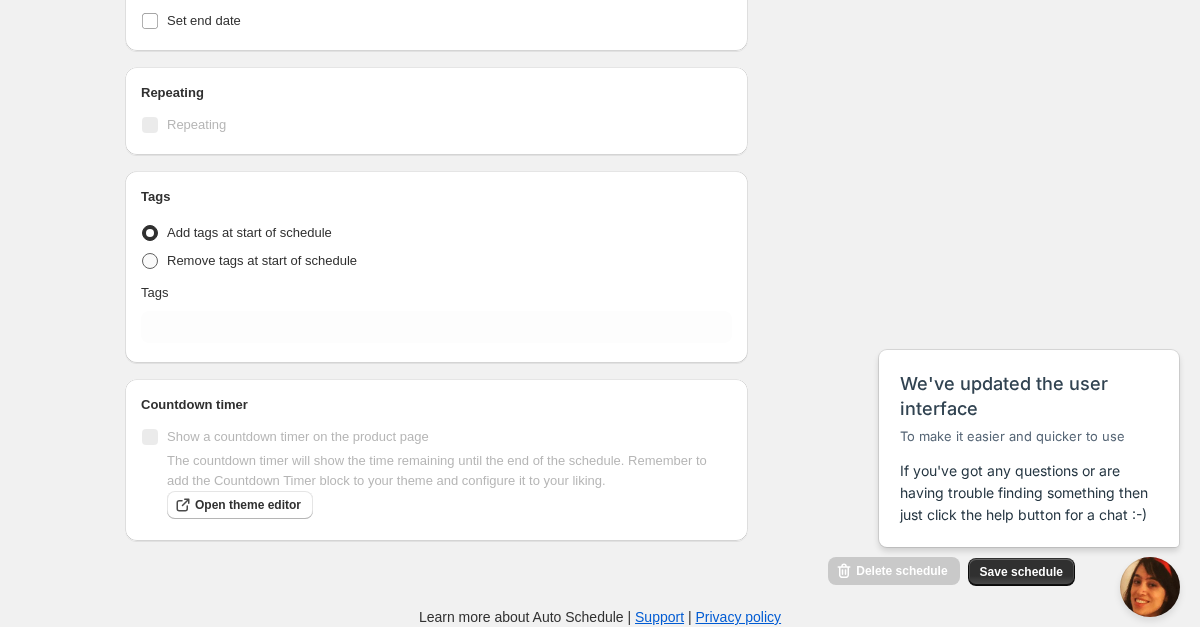 click on "Remove tags at start of schedule" at bounding box center [262, 260] 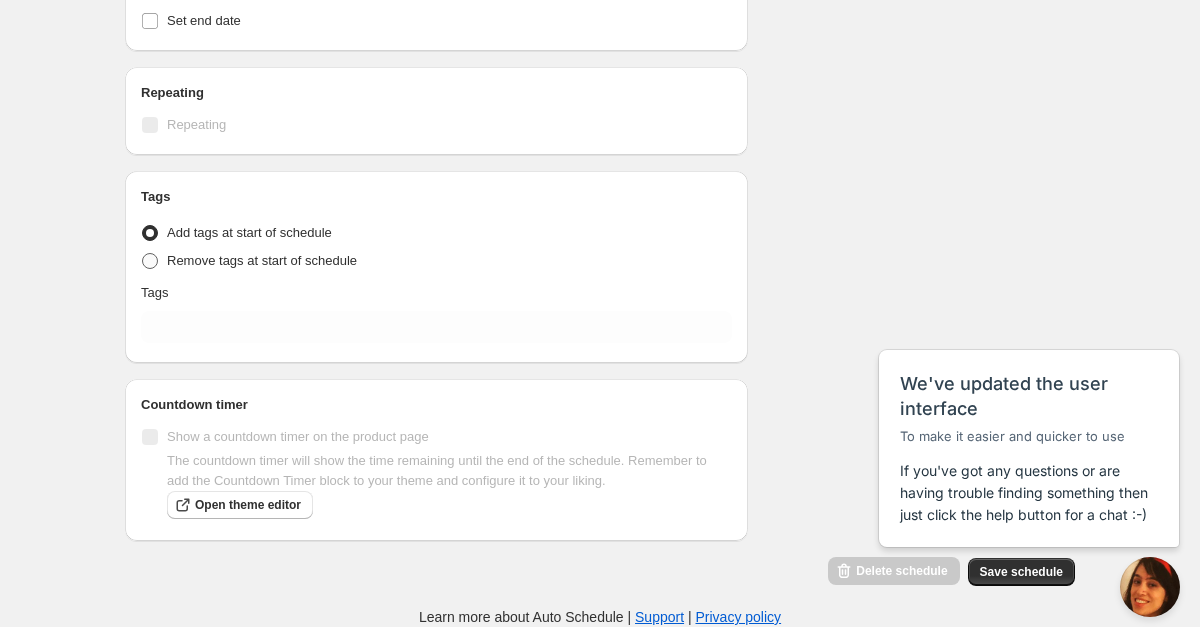 radio on "true" 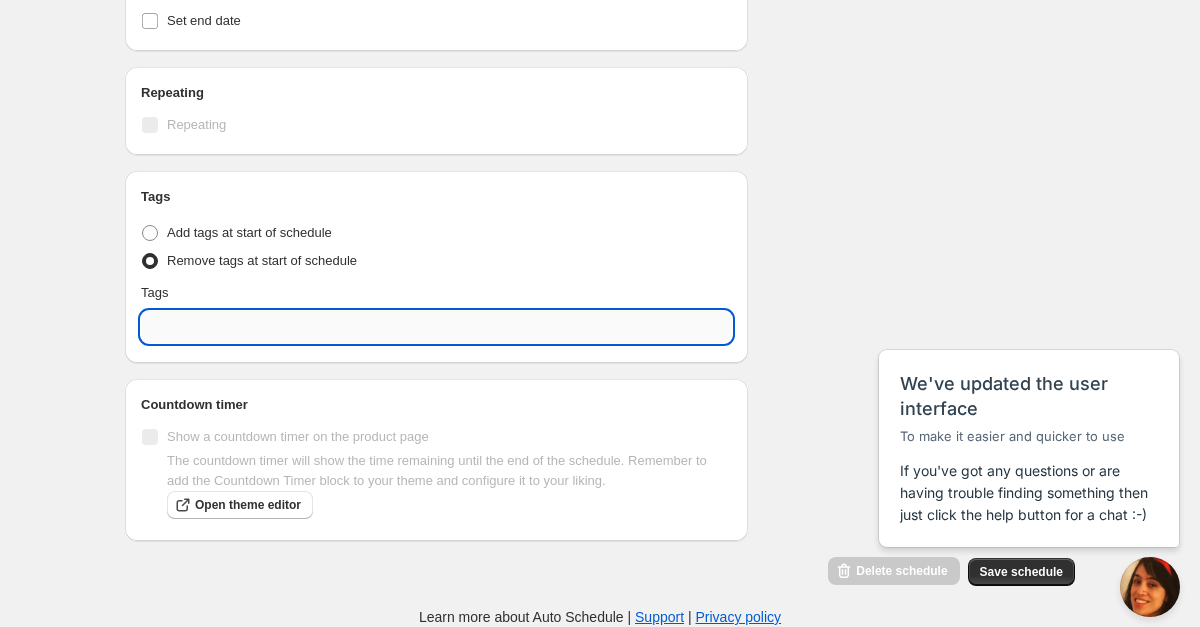 click at bounding box center (436, 327) 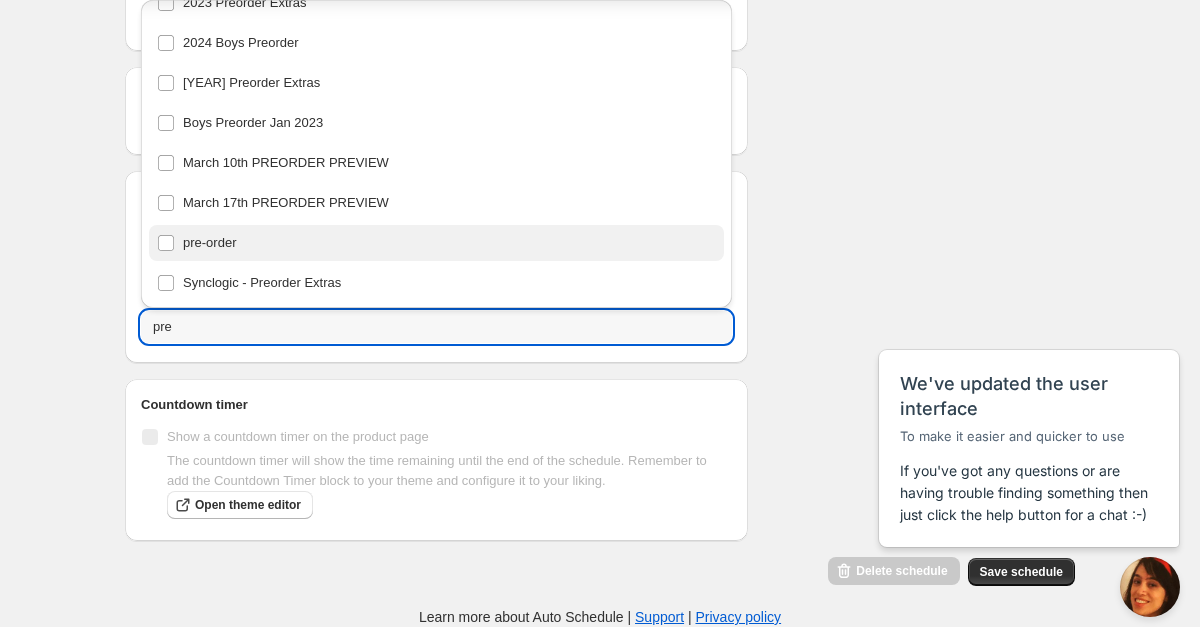 click on "pre-order" at bounding box center (436, 243) 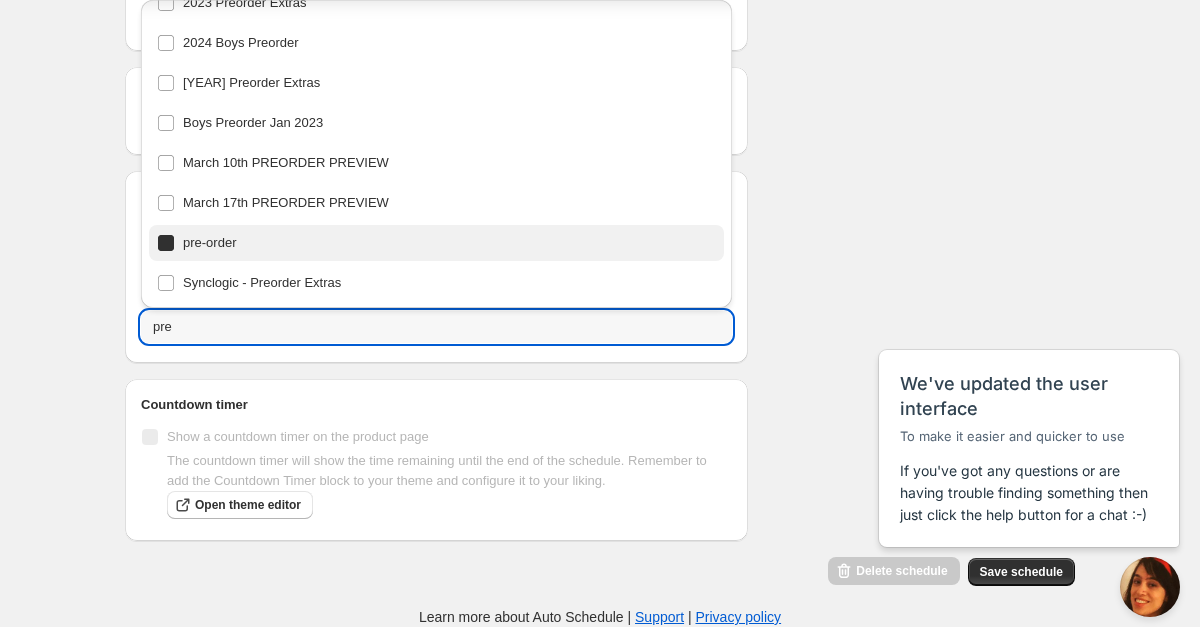 type on "pre-order" 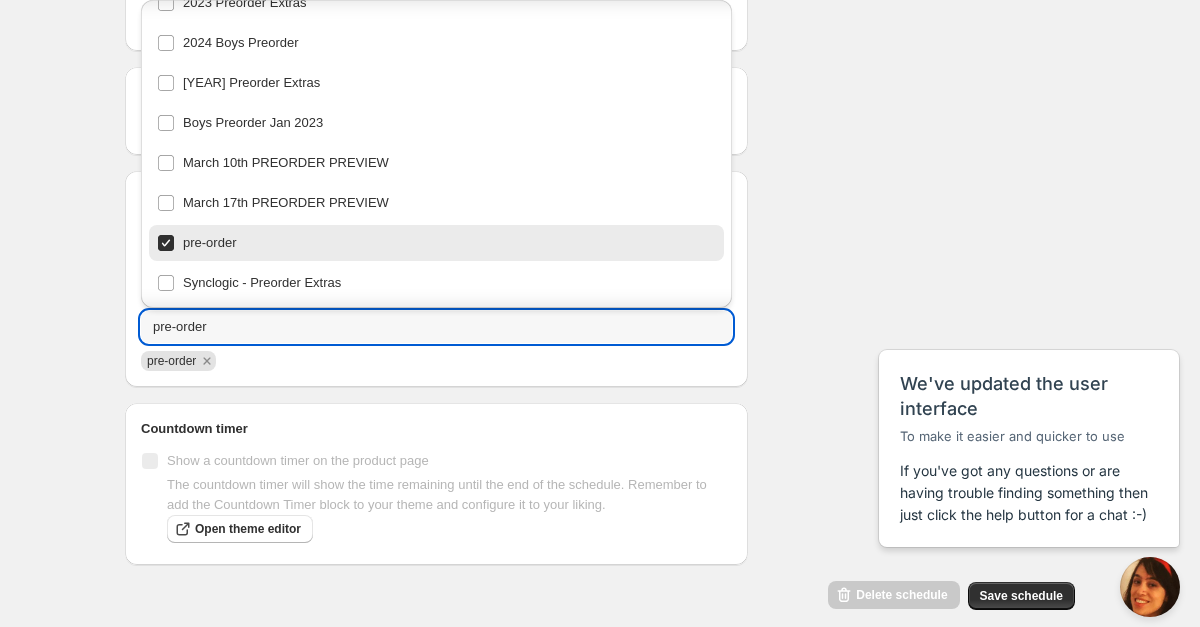 scroll, scrollTop: 54, scrollLeft: 0, axis: vertical 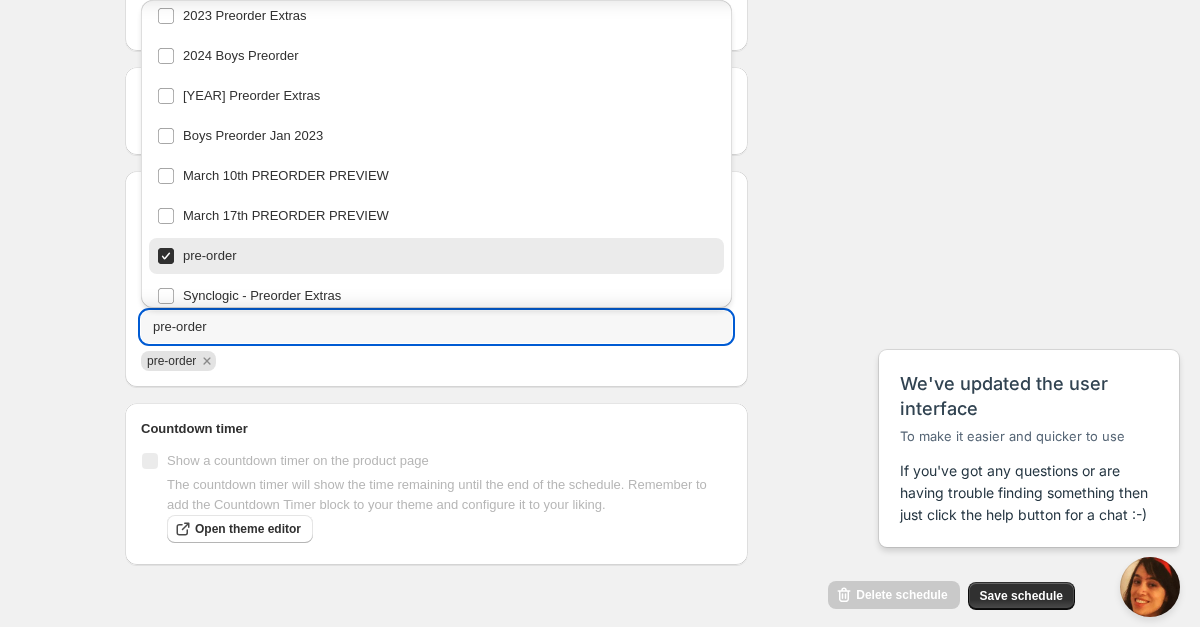 click on "Schedule name REMOVE TAG - Jogger Sets Your customers won't see this Product selection Entity type Specific products Specific collections Specific tags Specific vendors Browse PRE-ORDER: Jogger Set - Bright Blooms ( 10  of   10  variants selected) Edit Success Active PRE-ORDER: Jogger Set - Level Up ( 10  of   10  variants selected) Edit Success Active PRE-ORDER: Jogger Set - Moonlit Flora ( 10  of   10  variants selected) Edit Success Active Active dates Active Date Type Start immediately Schedule will run shortly after you save the schedule Set start date Schedule will run at a date you set in the future Start date 2025-08-24 Start time (EDT) [TIME] Set end date Repeating Repeating Ok Cancel Every 1 Date range Days Weeks Months Years Days Ends Never On specific date After a number of occurances Tags Tag type Add tags at start of schedule Remove tags at start of schedule Tags pre-order pre-order Countdown timer Show a countdown timer on the product page Open theme editor Summary REMOVE TAG - Jogger Sets Type" at bounding box center [592, -79] 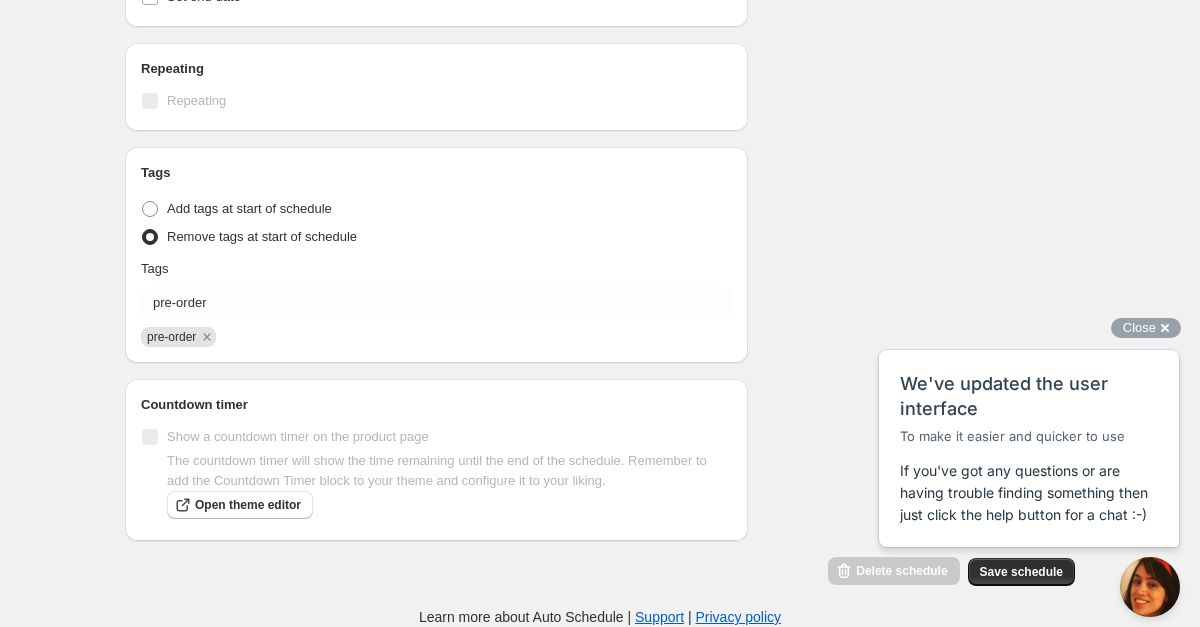 scroll, scrollTop: 854, scrollLeft: 0, axis: vertical 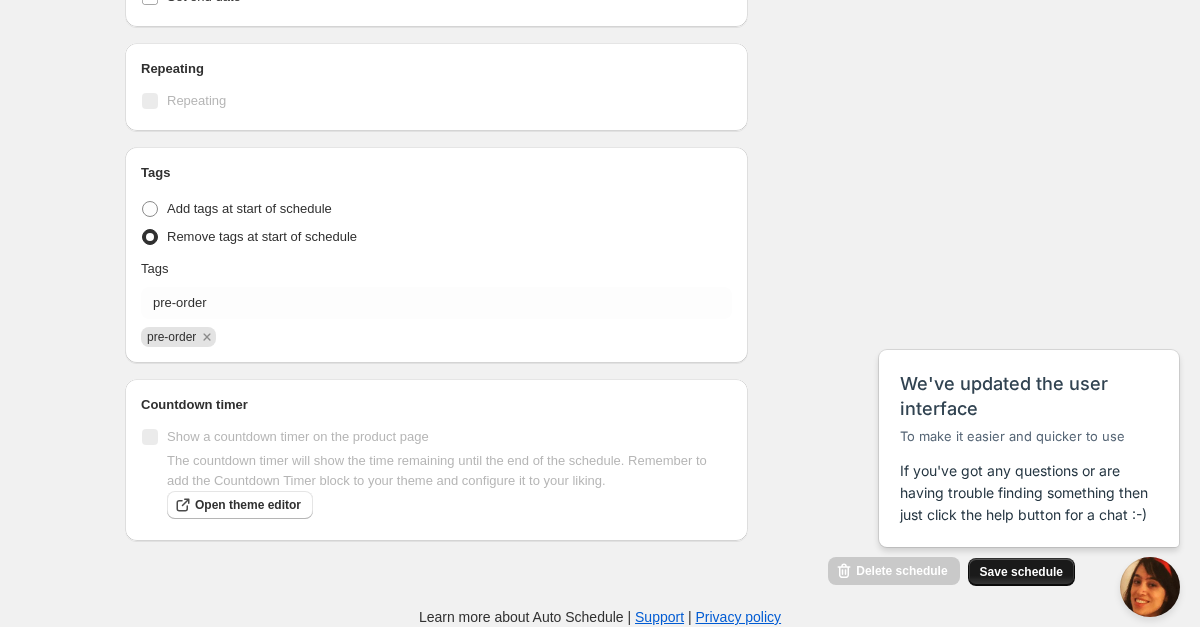 click on "Save schedule" at bounding box center (1021, 572) 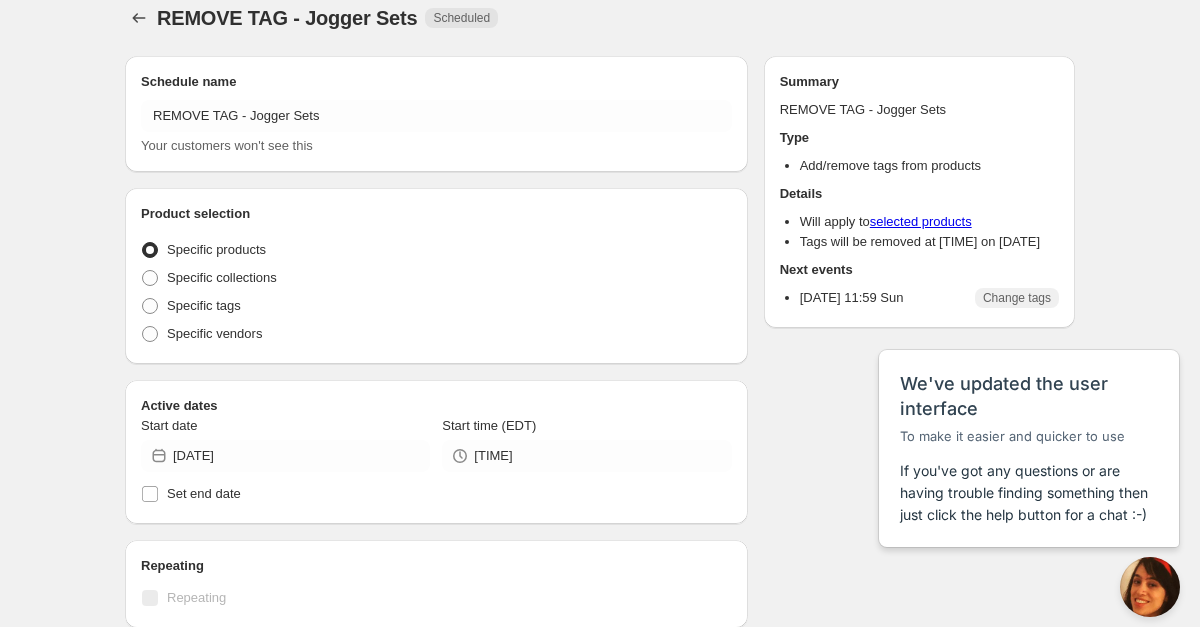 radio on "true" 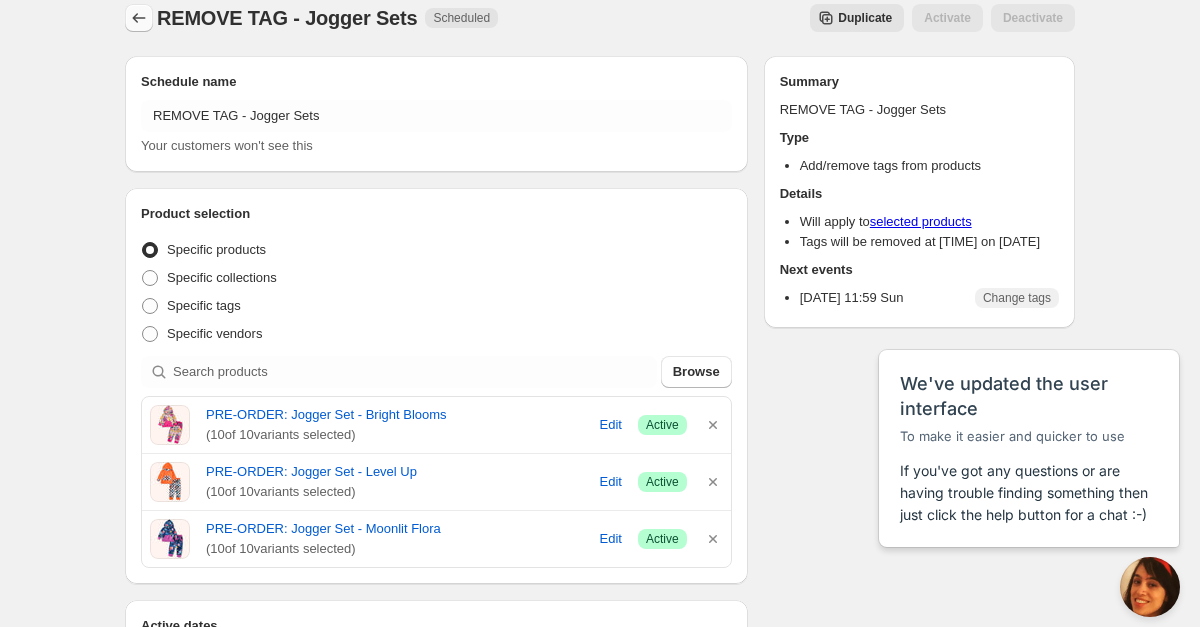 click 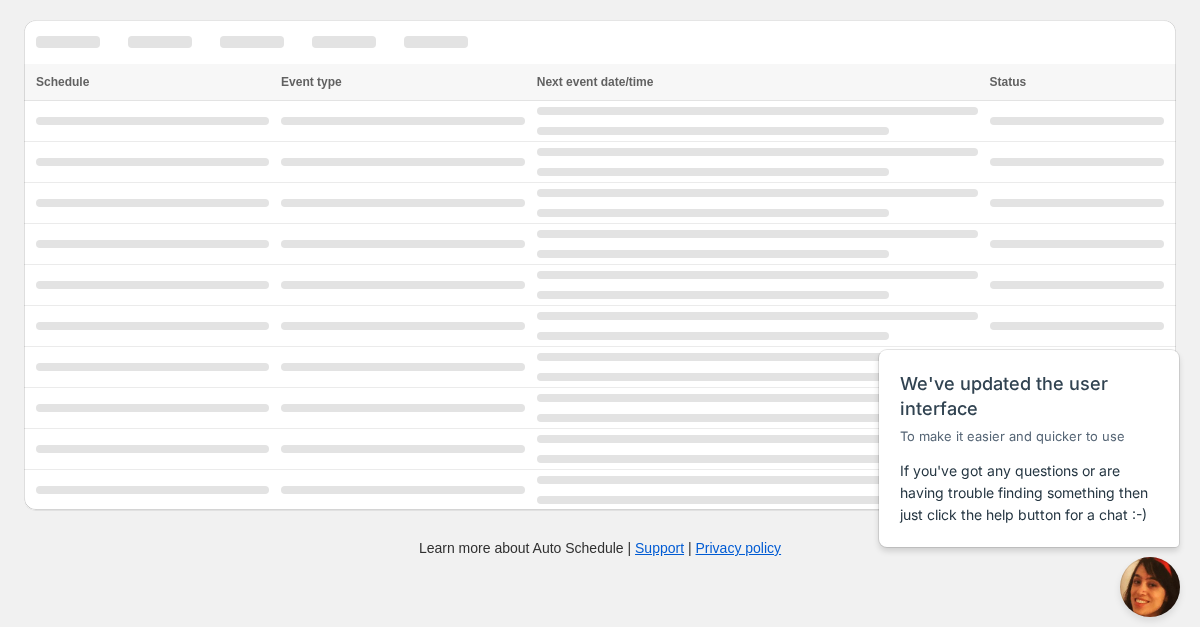 scroll, scrollTop: 0, scrollLeft: 0, axis: both 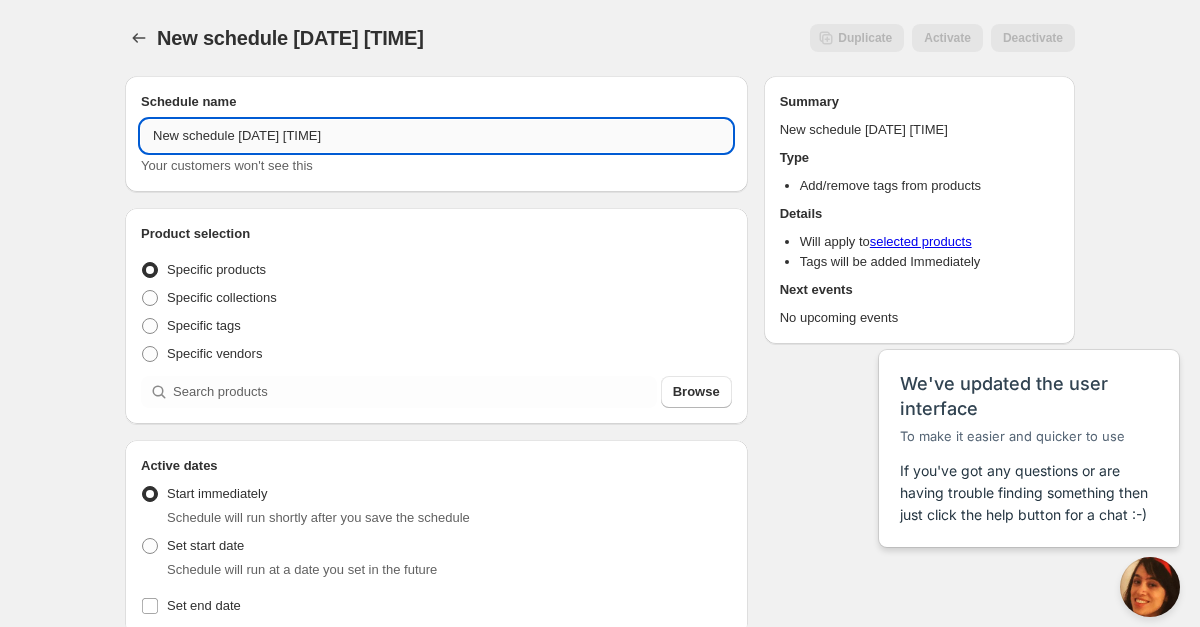 click on "New schedule [DATE] [TIME]" at bounding box center (436, 136) 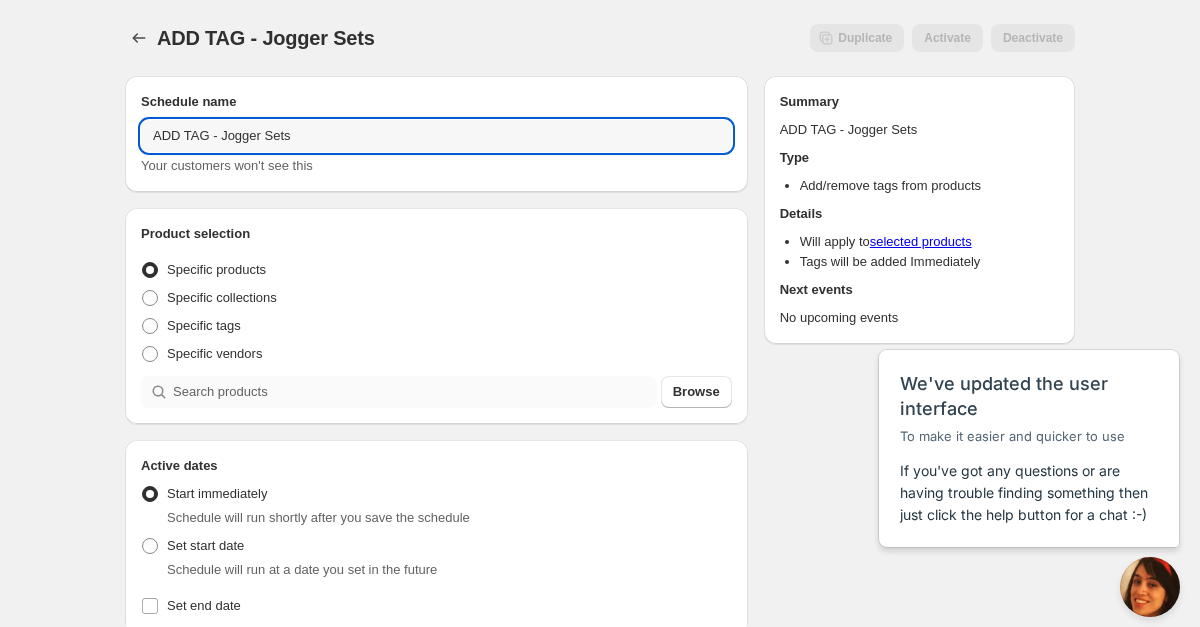 type on "ADD TAG - Jogger Sets" 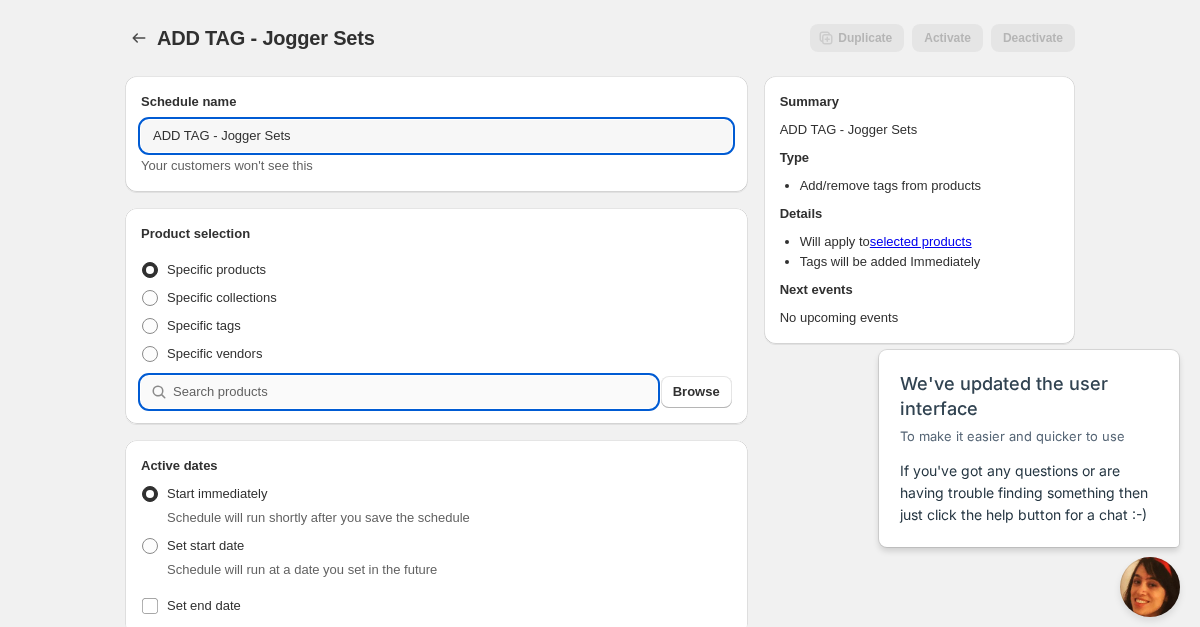 click at bounding box center (415, 392) 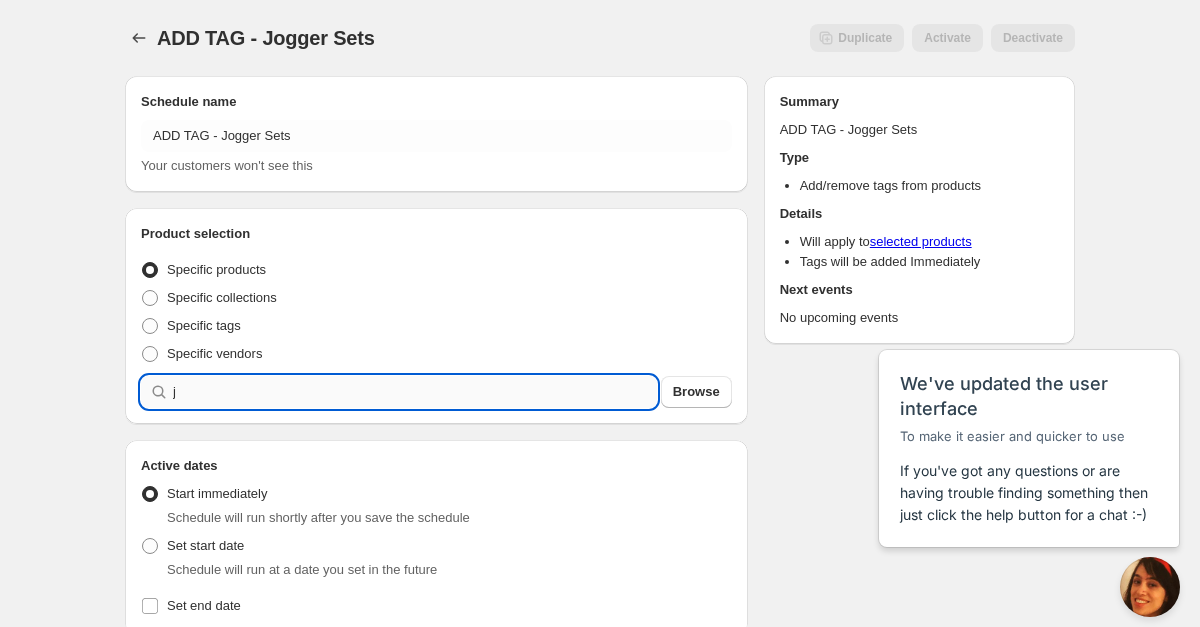 type on "j" 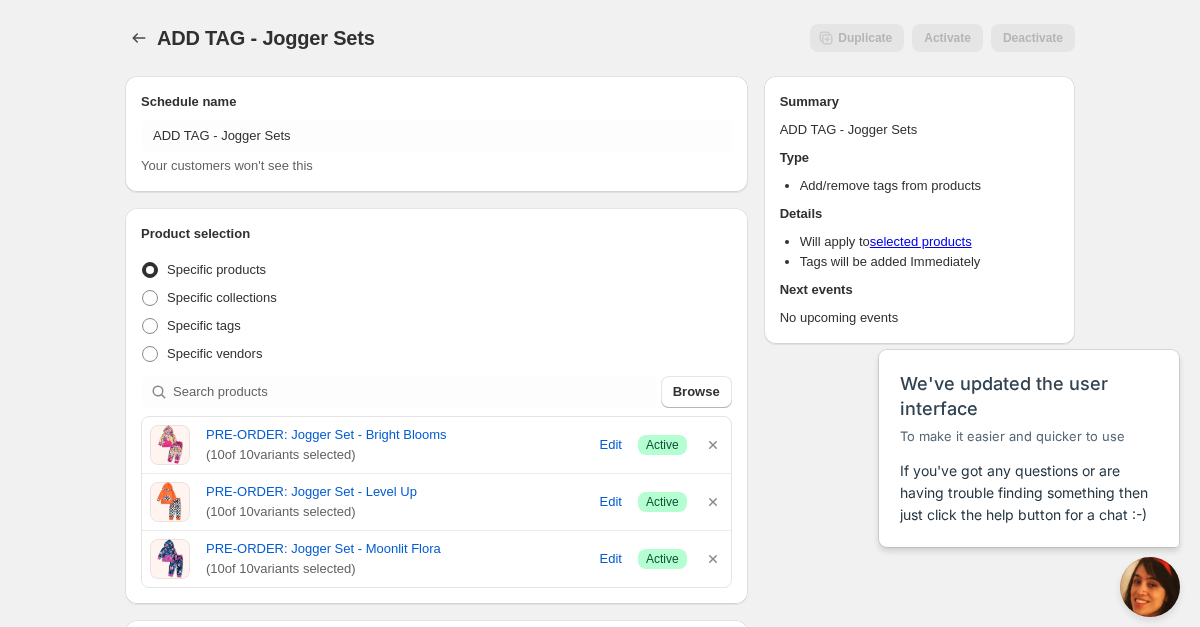 click on "Schedule name ADD TAG - Jogger Sets Your customers won't see this Product selection Entity type Specific products Specific collections Specific tags Specific vendors Browse PRE-ORDER: Jogger Set - Bright Blooms ( 10  of   10  variants selected) Edit Success Active PRE-ORDER: Jogger Set - Level Up ( 10  of   10  variants selected) Edit Success Active PRE-ORDER: Jogger Set - Moonlit Flora ( 10  of   10  variants selected) Edit Success Active Active dates Active Date Type Start immediately Schedule will run shortly after you save the schedule Set start date Schedule will run at a date you set in the future Set end date Repeating Repeating Ok Cancel Every 1 Date range Days Weeks Months Years Days Ends Never On specific date After a number of occurances Tags Tag type Add tags at start of schedule Remove tags at start of schedule Tags Countdown timer Show a countdown timer on the product page Open theme editor Summary ADD TAG - Jogger Sets Type Add/remove tags from products Details Will apply to  selected products" at bounding box center (592, 706) 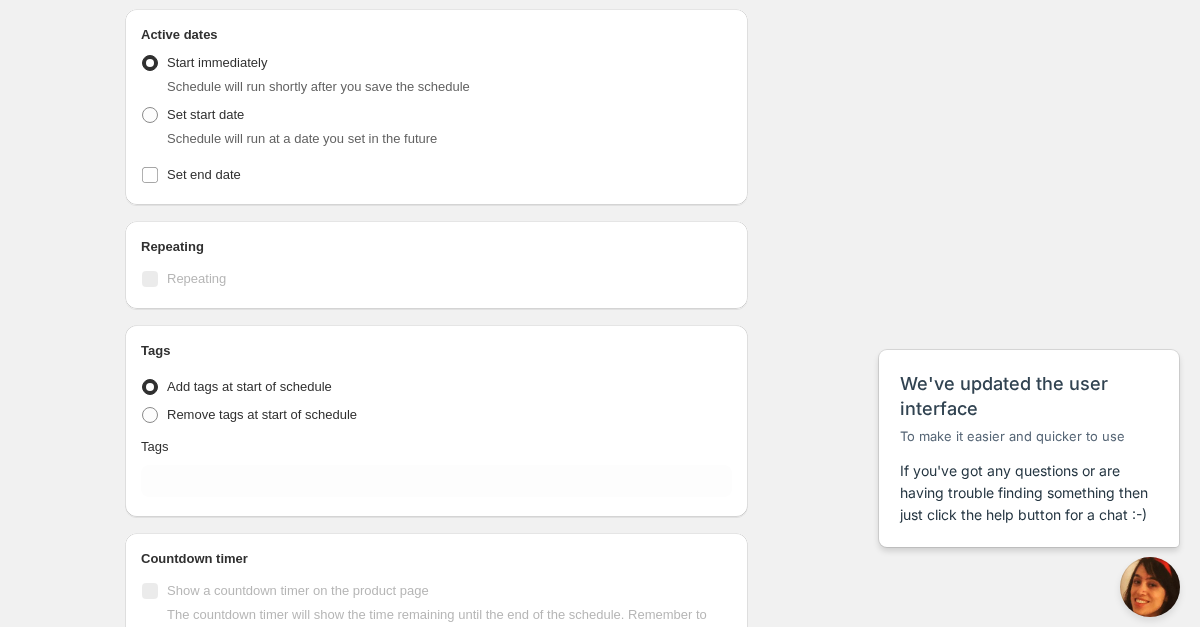 scroll, scrollTop: 612, scrollLeft: 0, axis: vertical 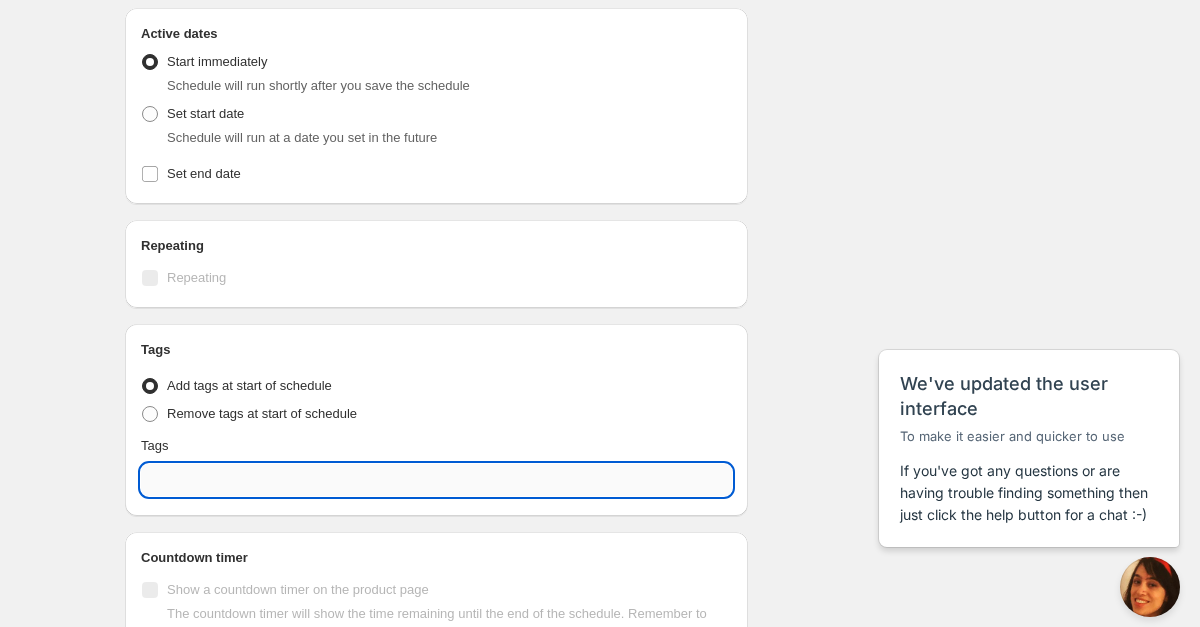 click at bounding box center [436, 480] 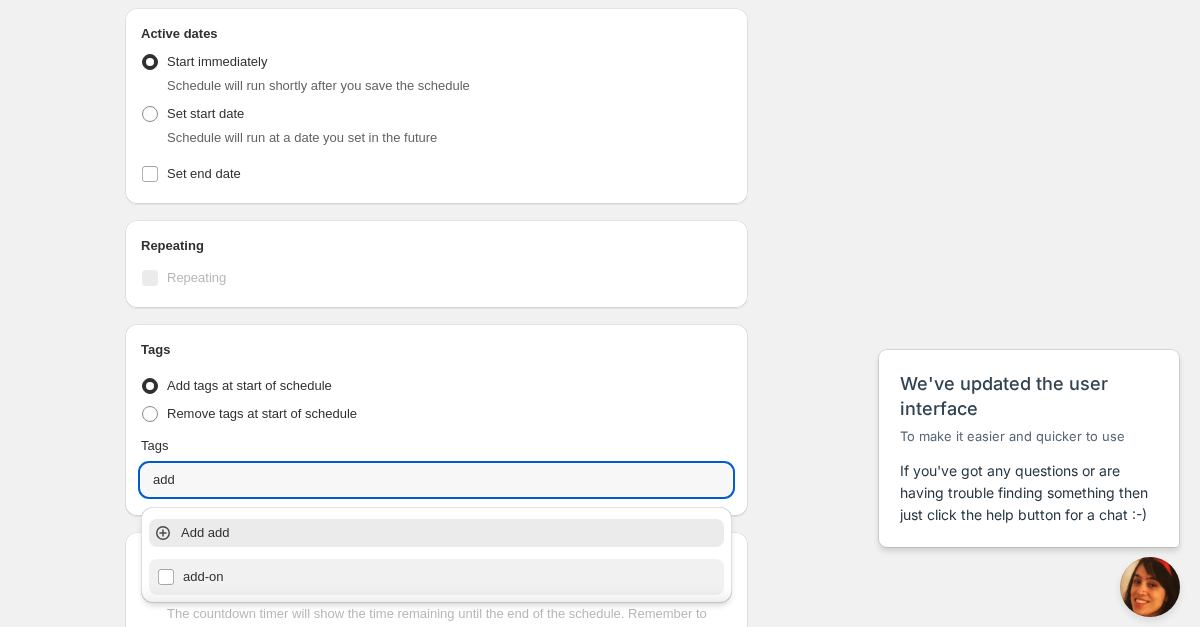 click on "add-on" at bounding box center (436, 577) 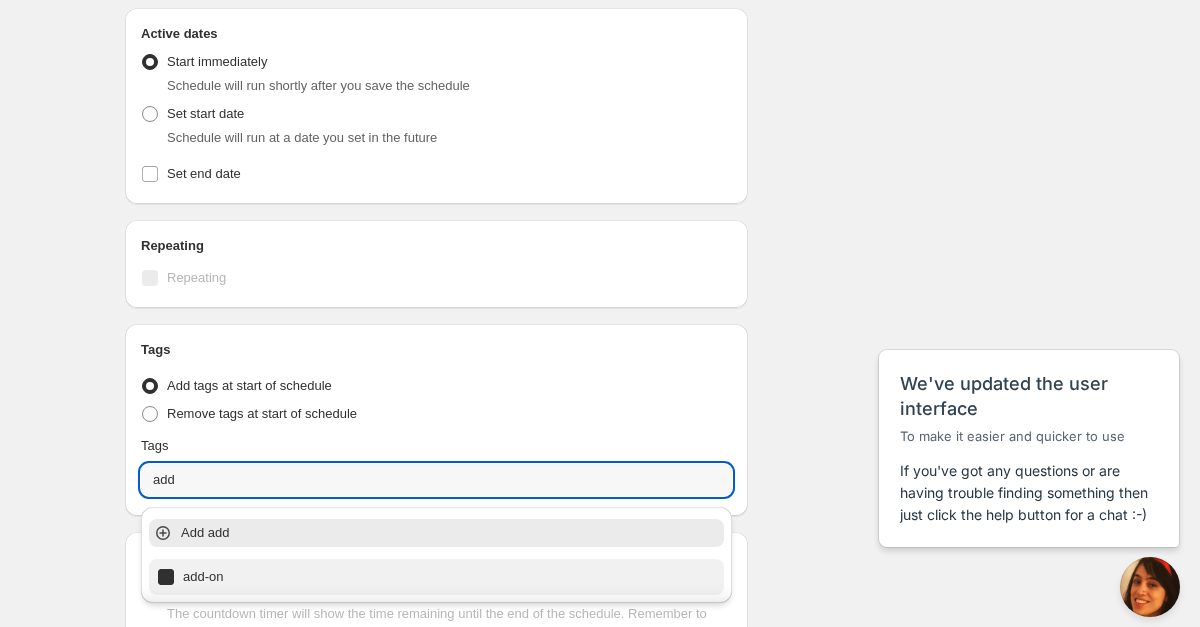 type on "add-on" 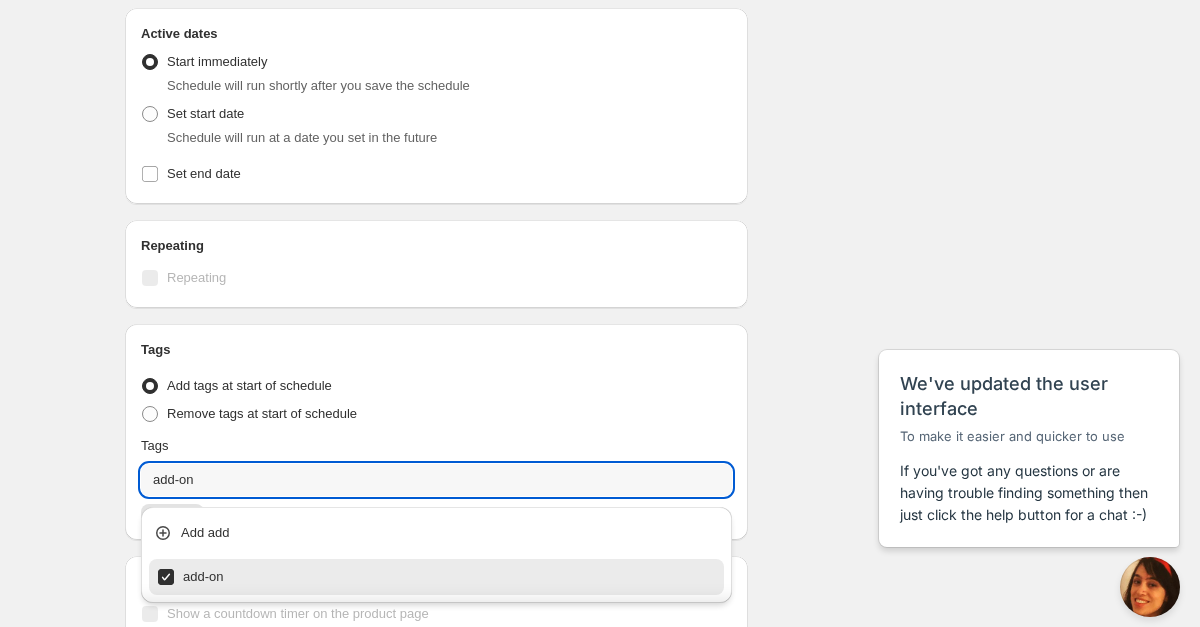 click on "ADD TAG - Jogger Sets. This page is ready ADD TAG - Jogger Sets Duplicate Activate Deactivate More actions Duplicate Activate Deactivate Submit Schedule name ADD TAG - Jogger Sets Your customers won't see this Product selection Entity type Specific products Specific collections Specific tags Specific vendors Browse PRE-ORDER: Jogger Set - Bright Blooms ( 10  of   10  variants selected) Edit Success Active PRE-ORDER: Jogger Set - Level Up ( 10  of   10  variants selected) Edit Success Active PRE-ORDER: Jogger Set - Moonlit Flora ( 10  of   10  variants selected) Edit Success Active Active dates Active Date Type Start immediately Schedule will run shortly after you save the schedule Set start date Schedule will run at a date you set in the future Set end date Repeating Repeating Ok Cancel Every 1 Date range Days Weeks Months Years Days Ends Never On specific date After a number of occurances Tags Tag type Add tags at start of schedule Remove tags at start of schedule Tags add-on add-on Countdown timer Summary" at bounding box center (600, 96) 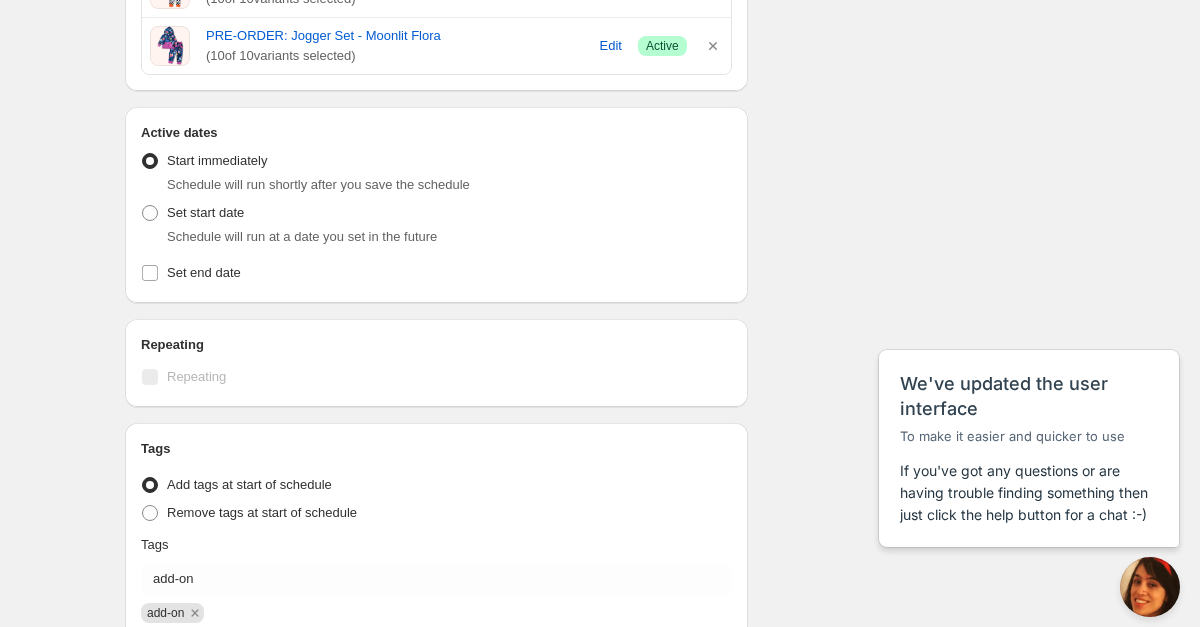 scroll, scrollTop: 480, scrollLeft: 0, axis: vertical 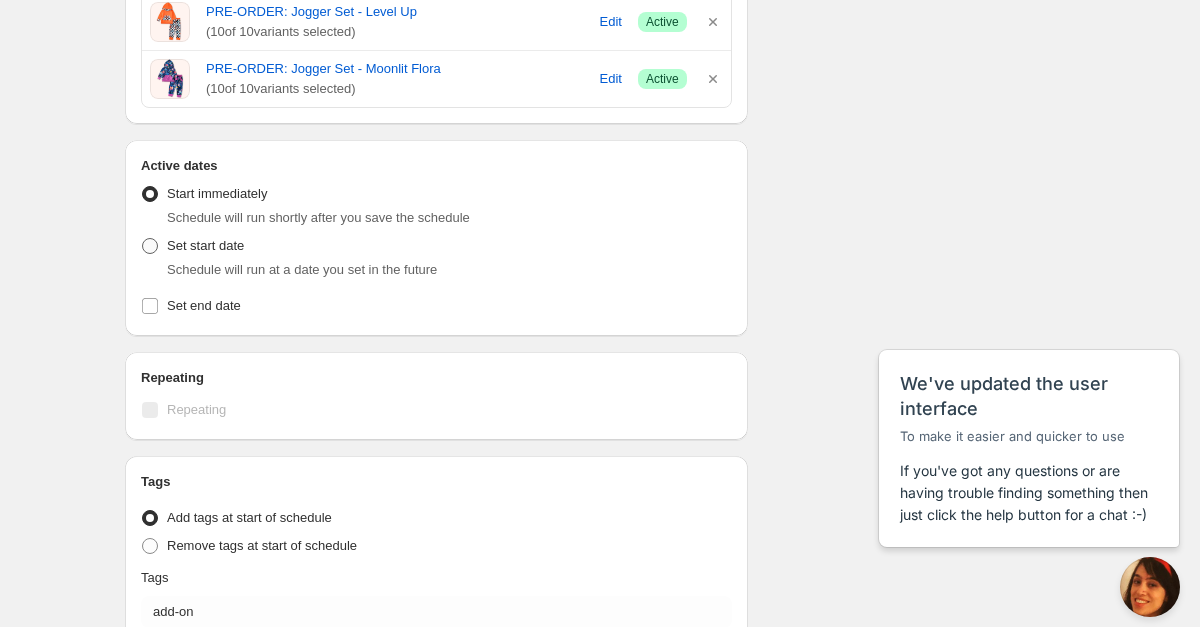 click at bounding box center (150, 246) 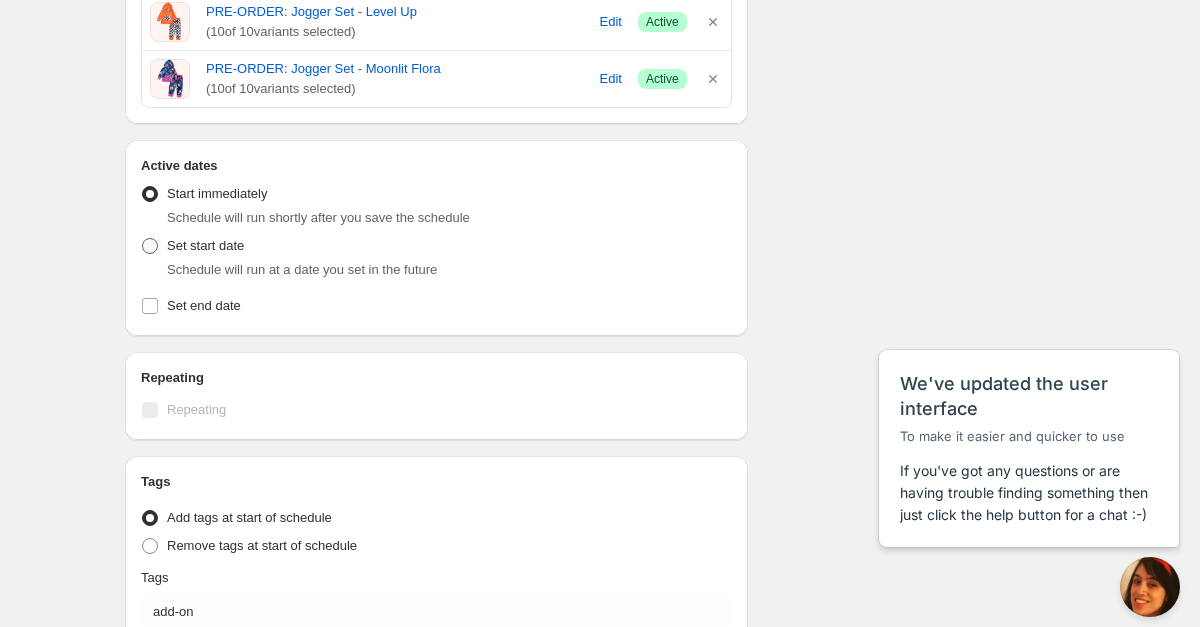 radio on "true" 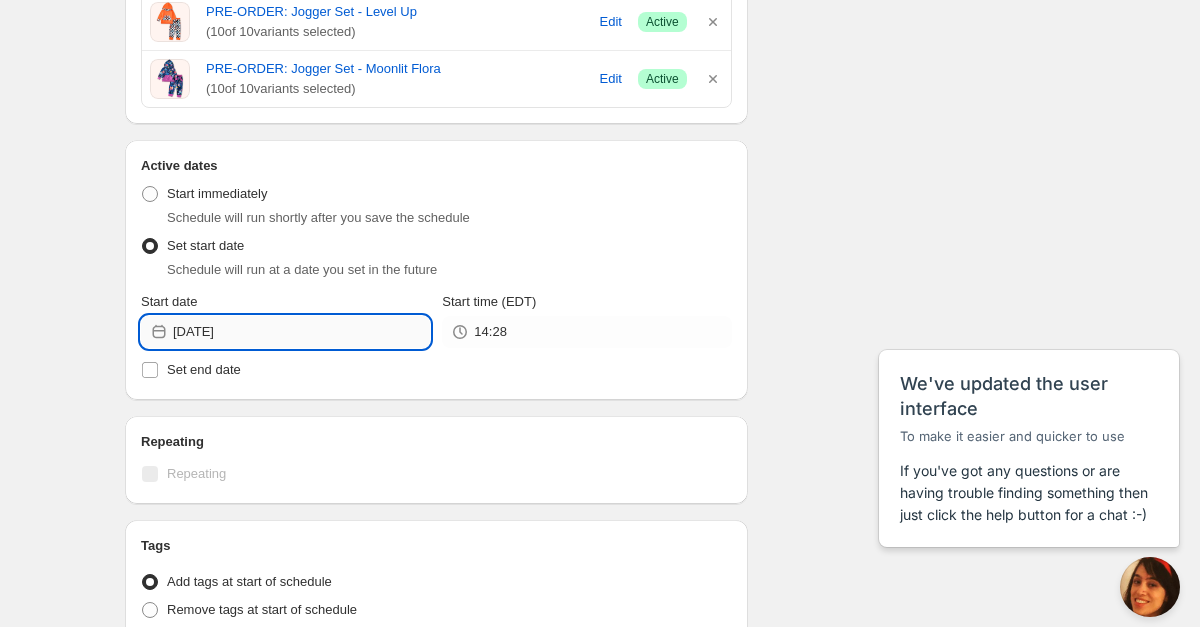 click on "[DATE]" at bounding box center [301, 332] 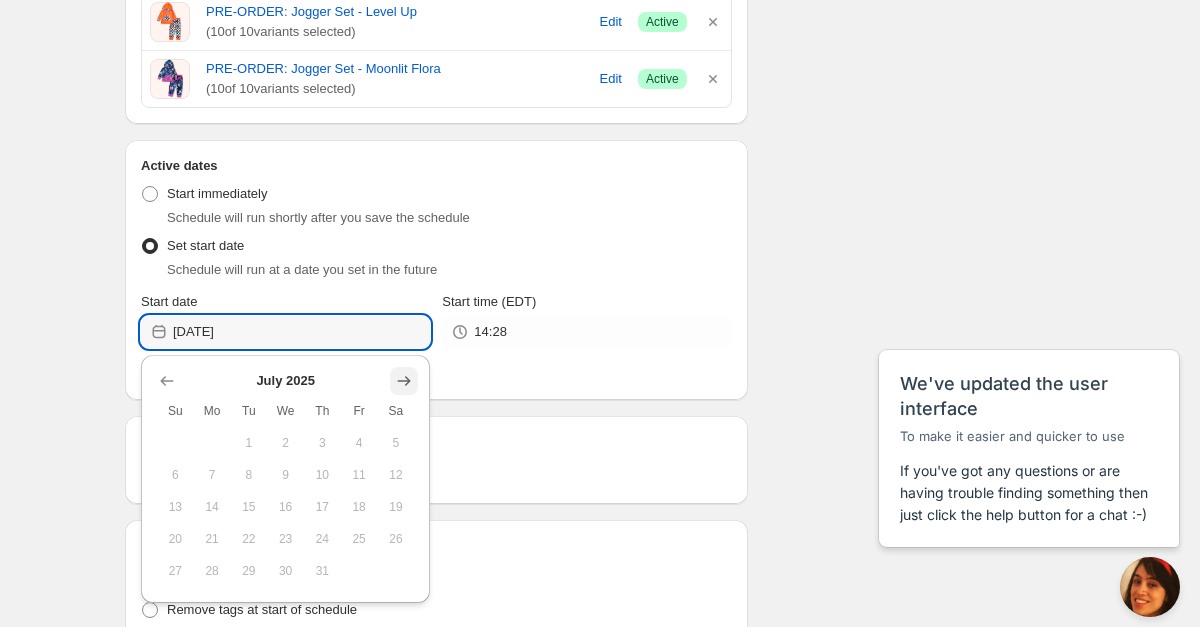 click 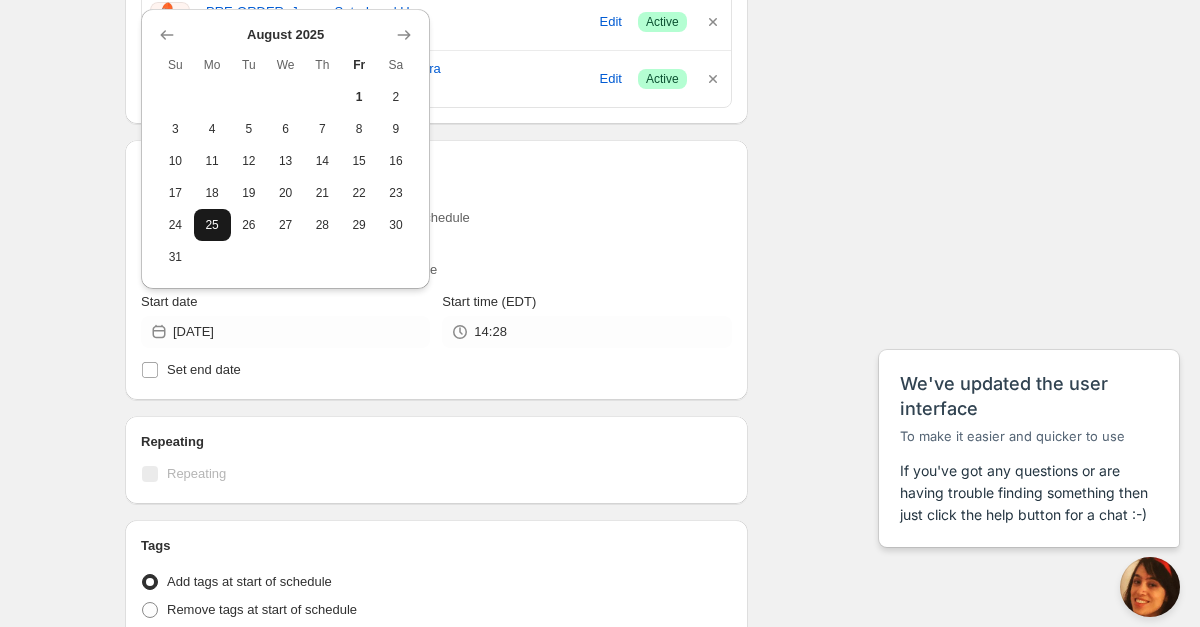click on "25" at bounding box center [212, 225] 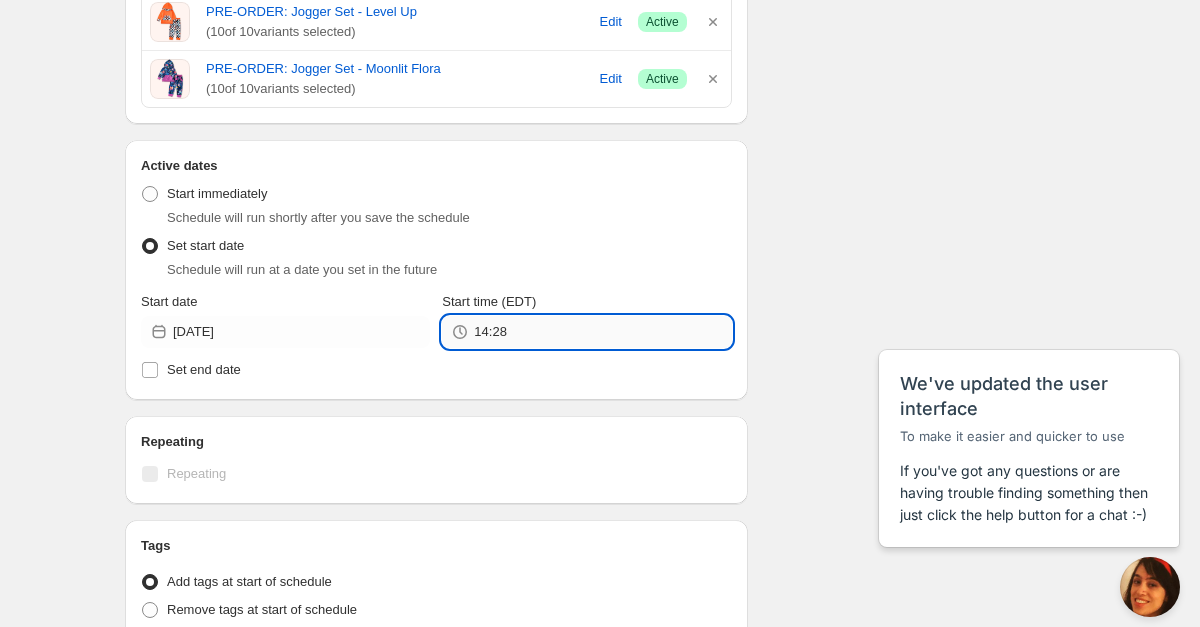 click on "14:28" at bounding box center [602, 332] 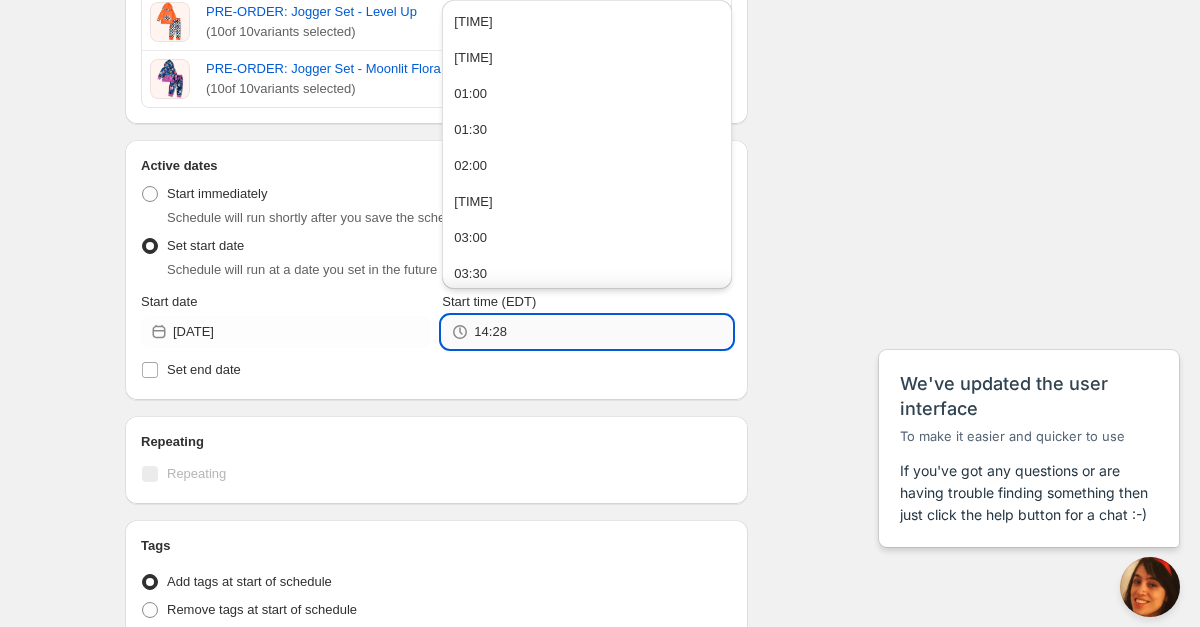 click on "14:28" at bounding box center (602, 332) 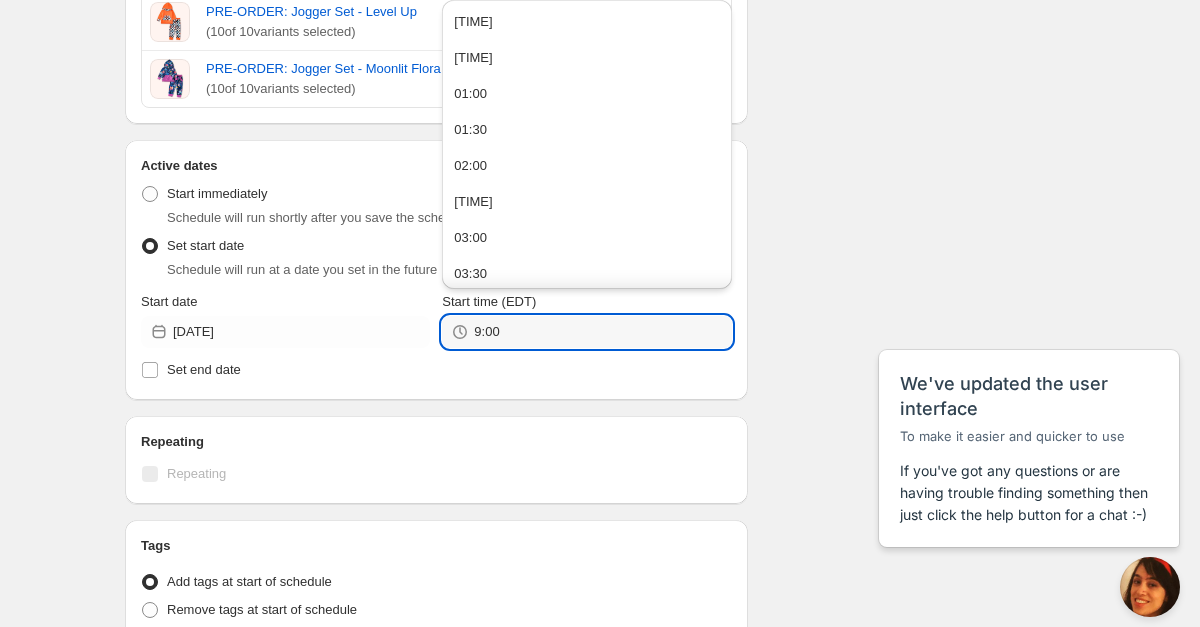 type on "[TIME]" 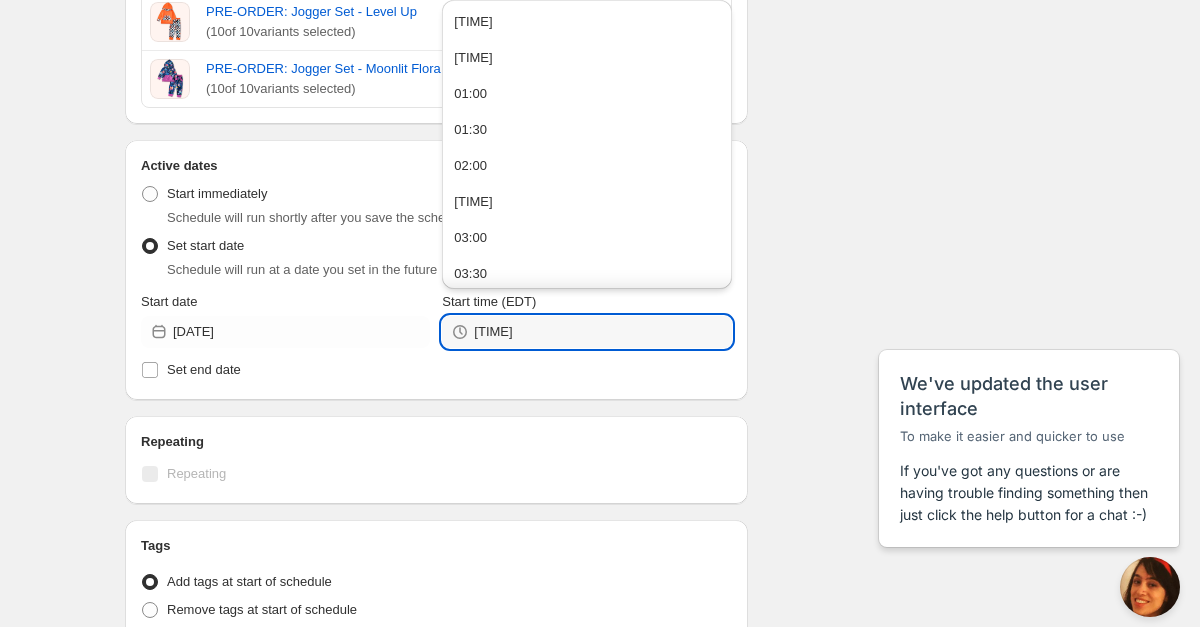 click on "Active dates Active Date Type Start immediately Schedule will run shortly after you save the schedule Set start date Schedule will run at a date you set in the future Start date 2025-08-25 Start time (EDT) [TIME] Set end date" at bounding box center (436, 270) 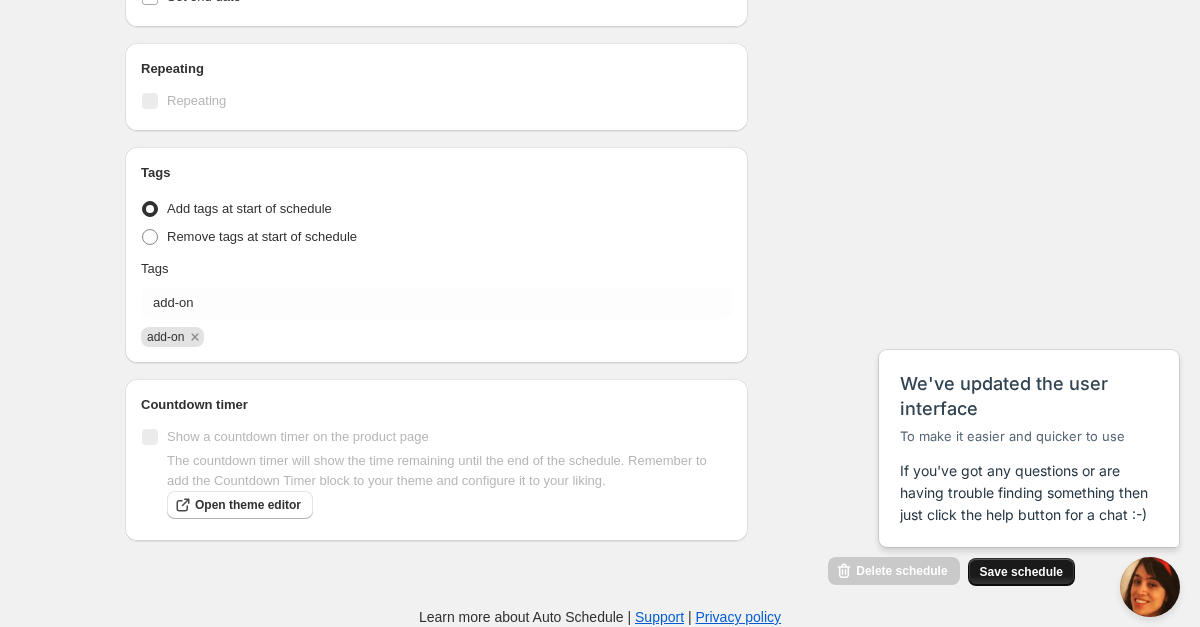 scroll, scrollTop: 858, scrollLeft: 0, axis: vertical 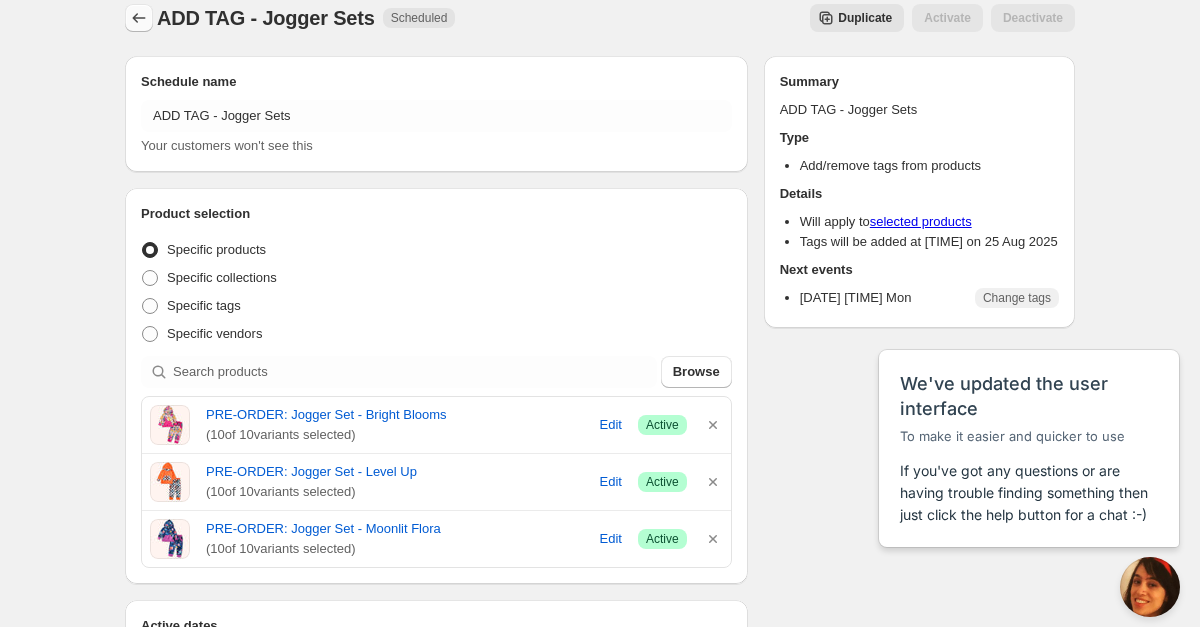 click 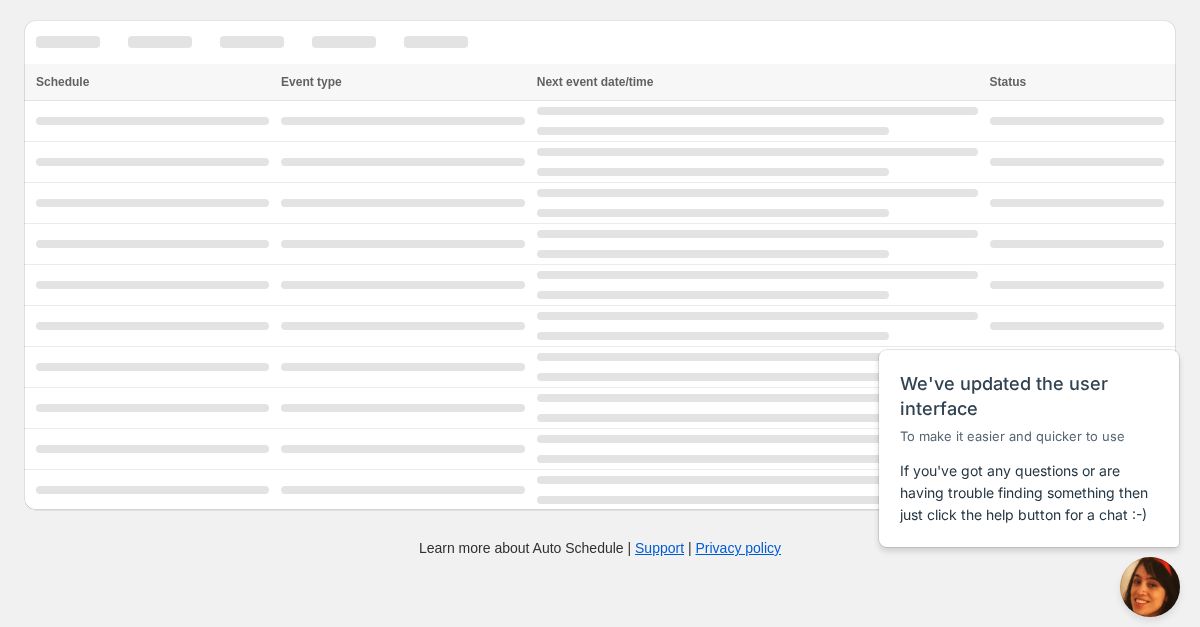 scroll, scrollTop: 0, scrollLeft: 0, axis: both 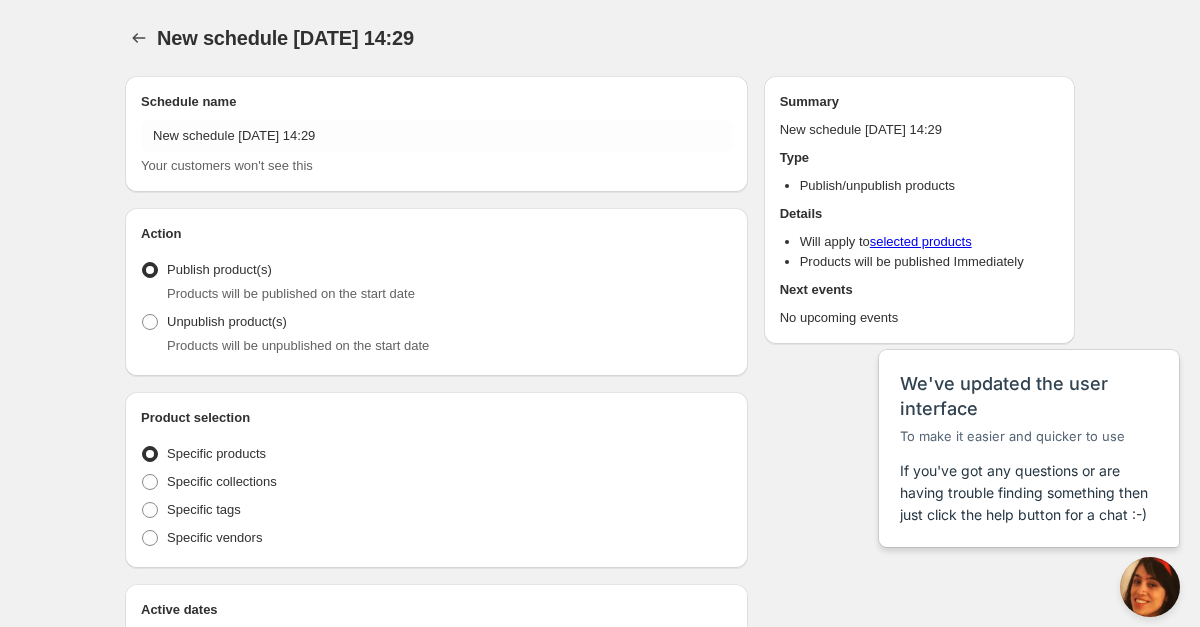 radio on "true" 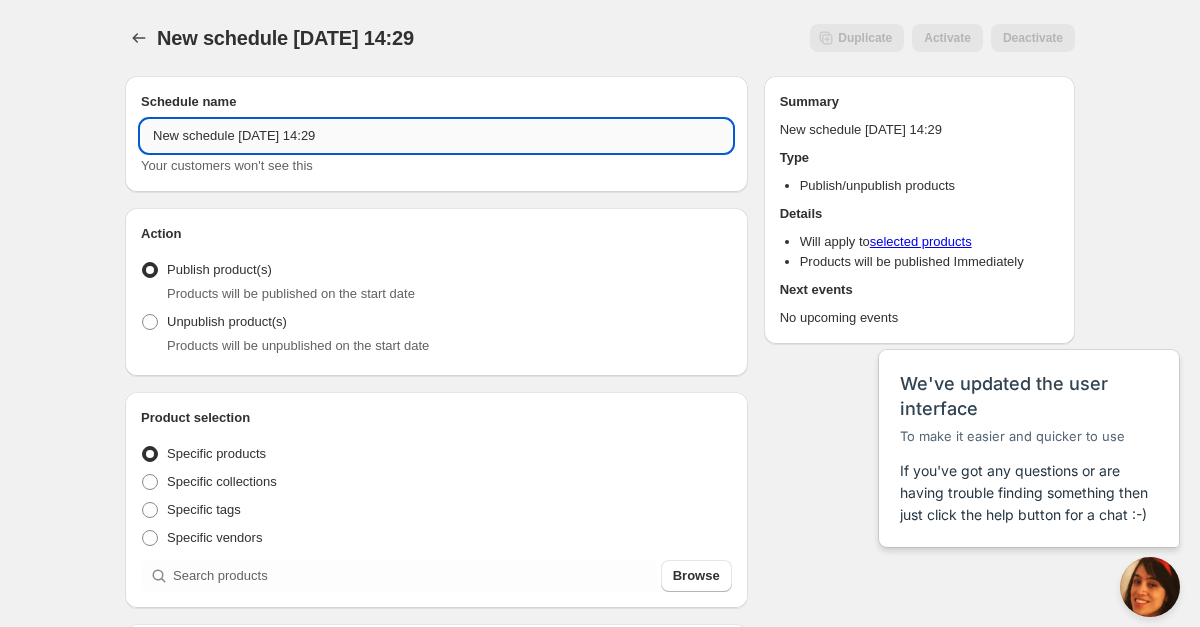 click on "New schedule [DATE] 14:29" at bounding box center [436, 136] 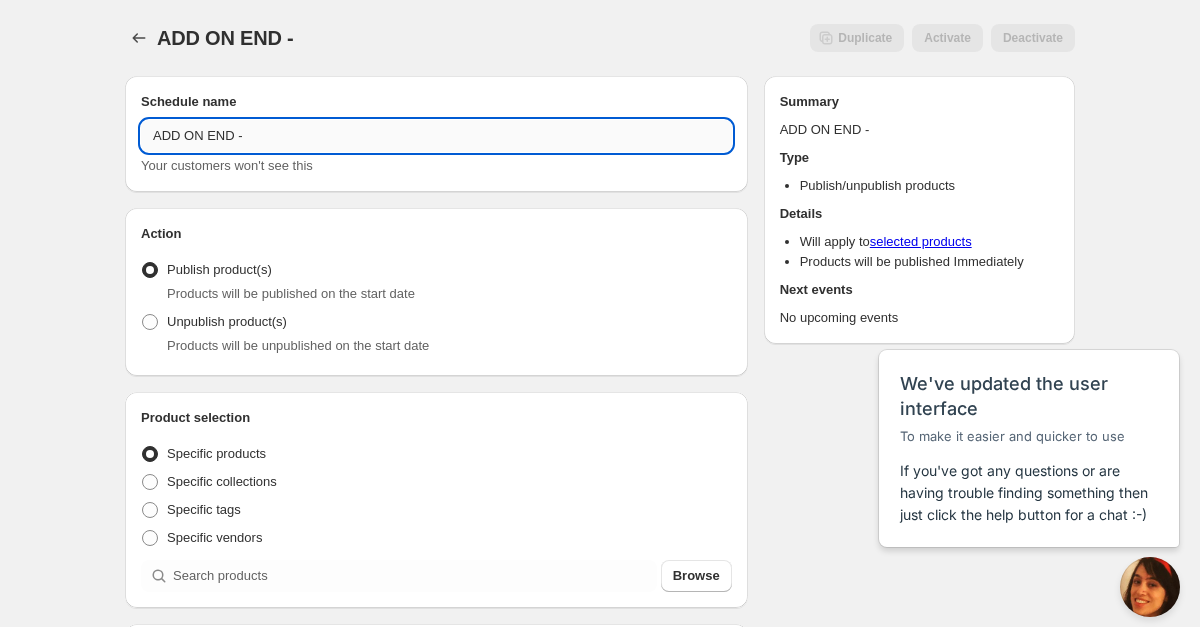 click on "Submit" at bounding box center (153, 10) 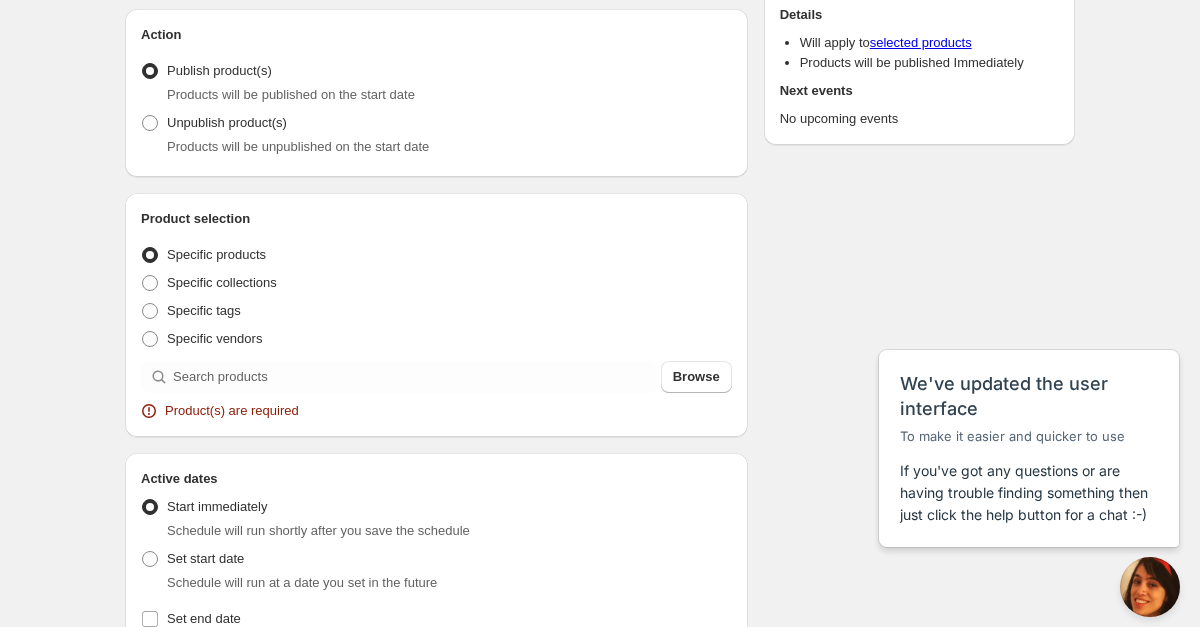 scroll, scrollTop: 341, scrollLeft: 0, axis: vertical 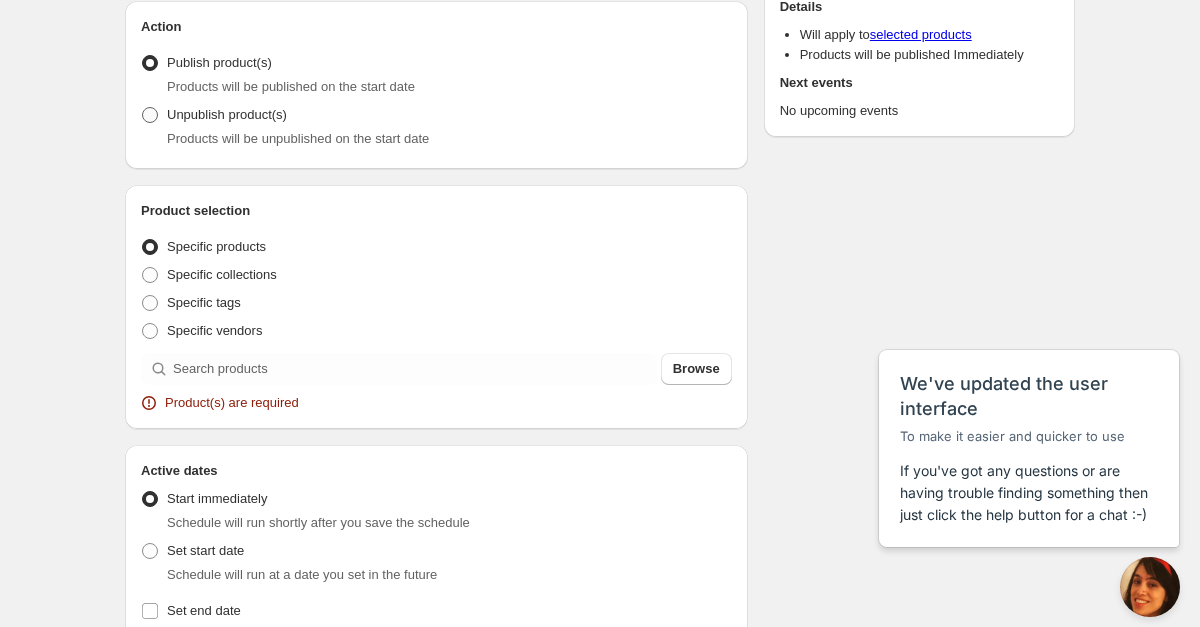 type on "ADD ON END - Jogger Sets" 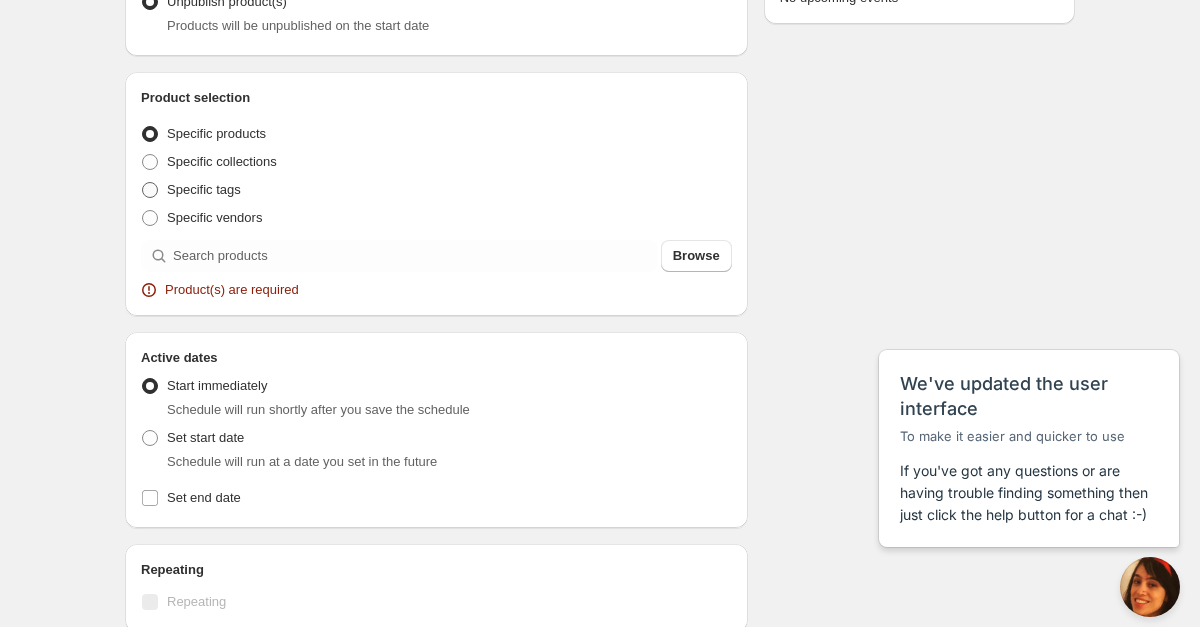 scroll, scrollTop: 483, scrollLeft: 0, axis: vertical 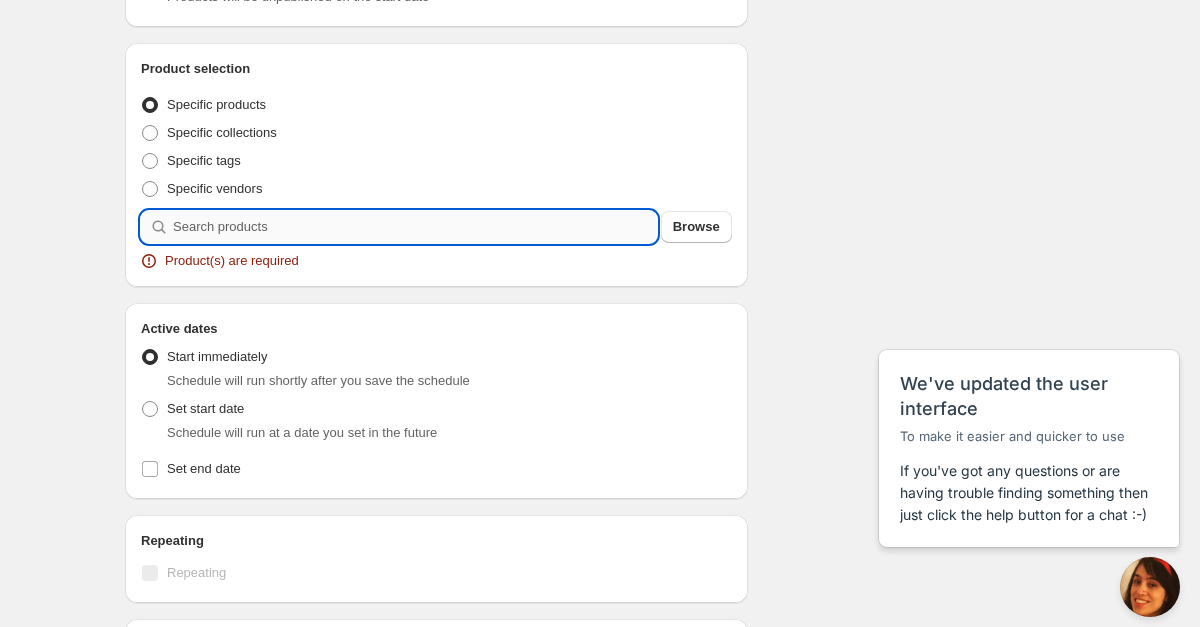 click at bounding box center [415, 227] 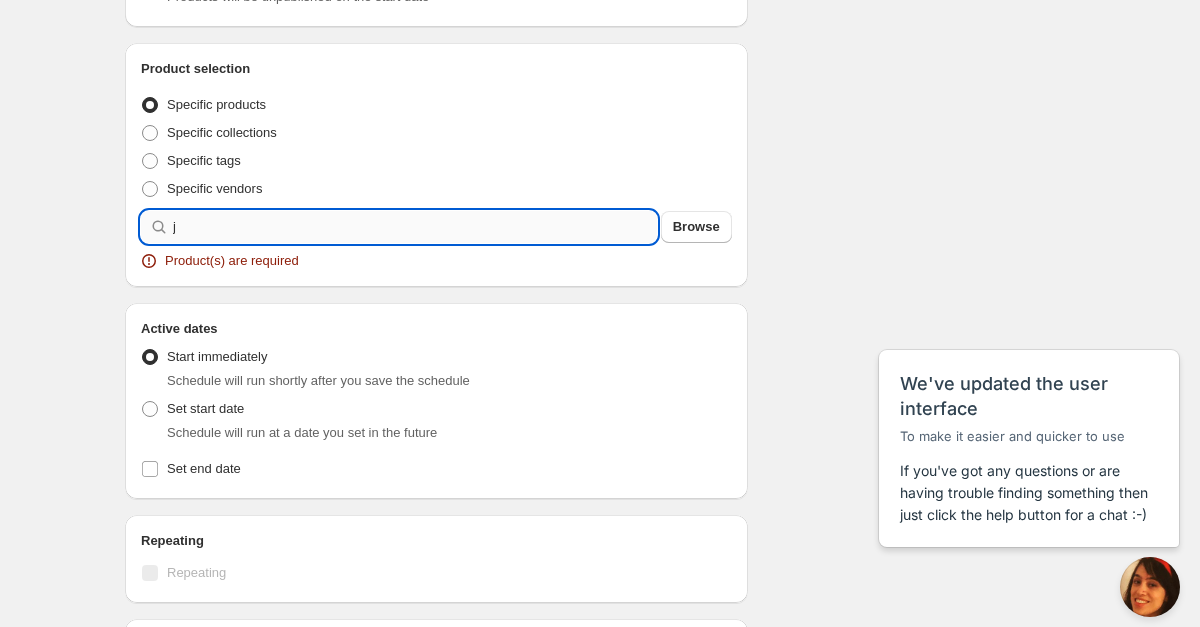 type on "j" 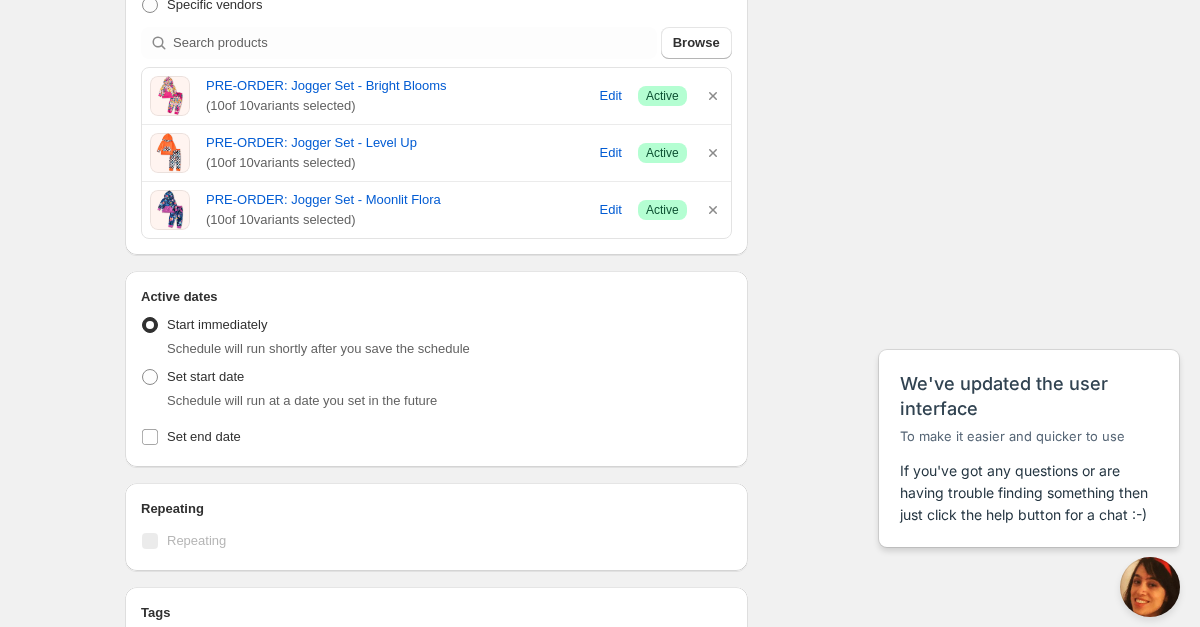 scroll, scrollTop: 702, scrollLeft: 0, axis: vertical 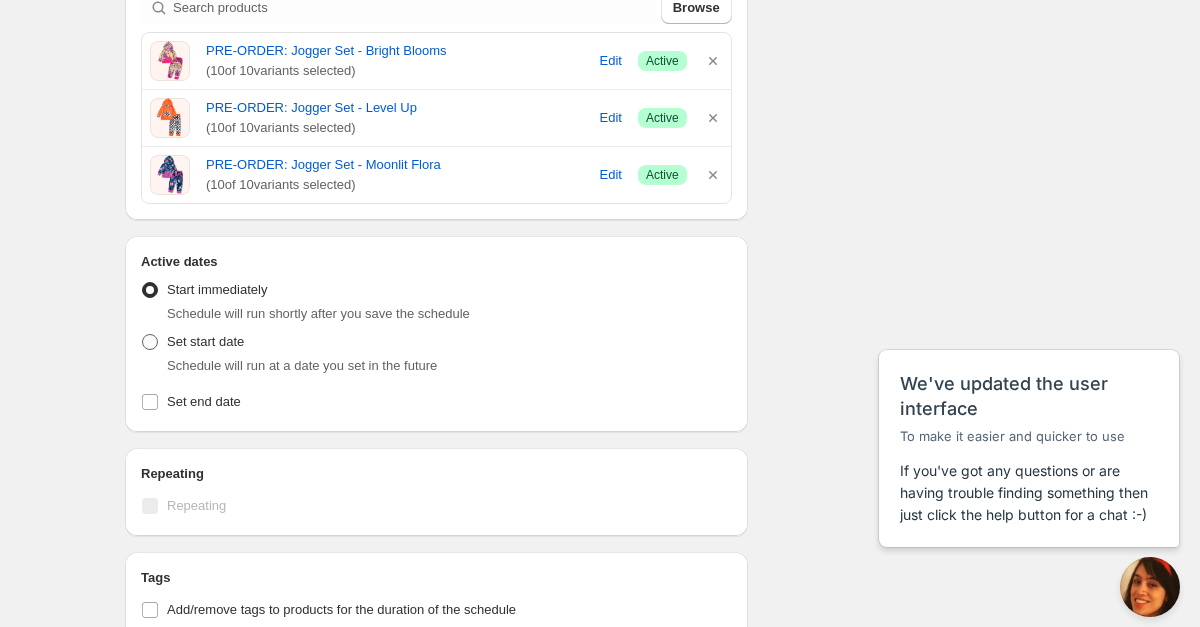 click at bounding box center [150, 342] 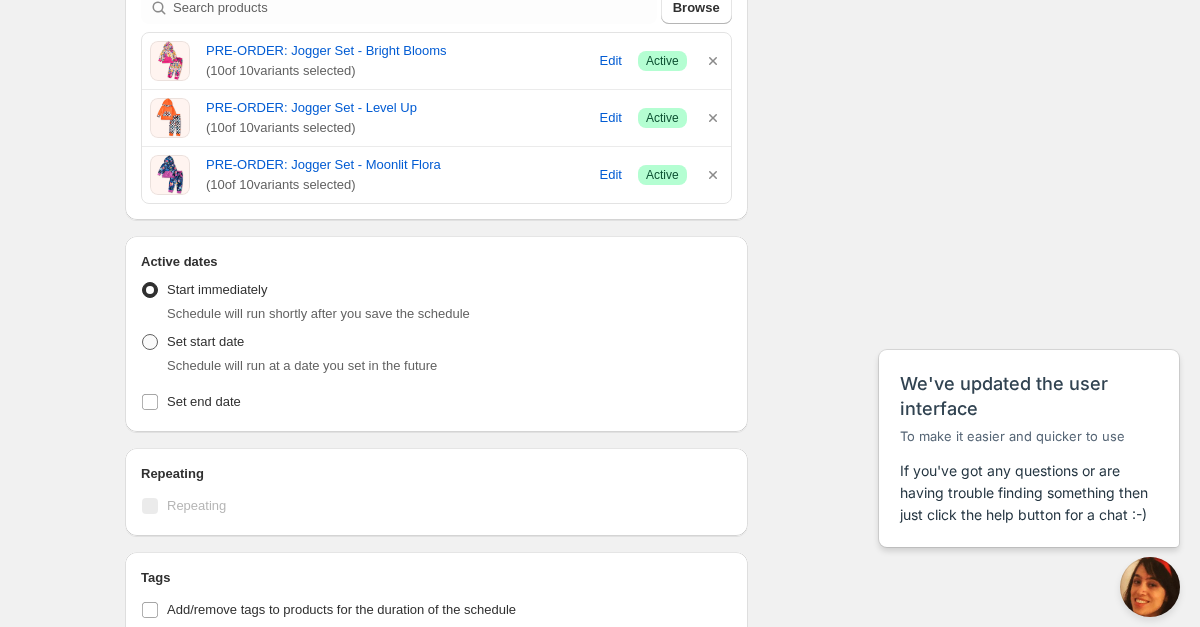 radio on "true" 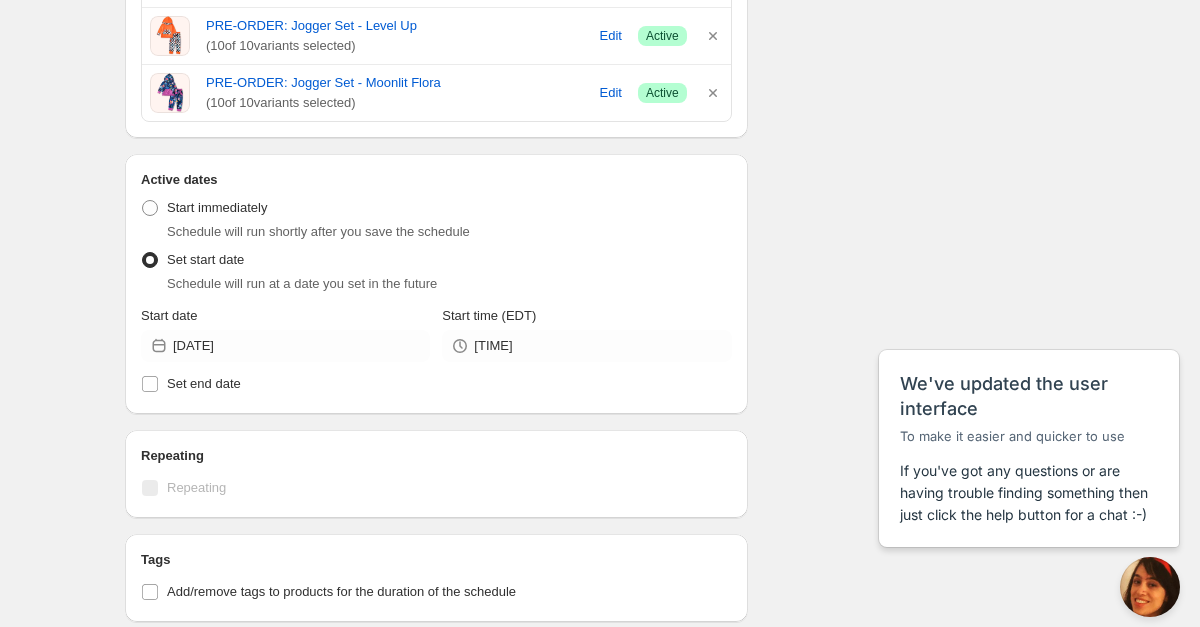 scroll, scrollTop: 785, scrollLeft: 0, axis: vertical 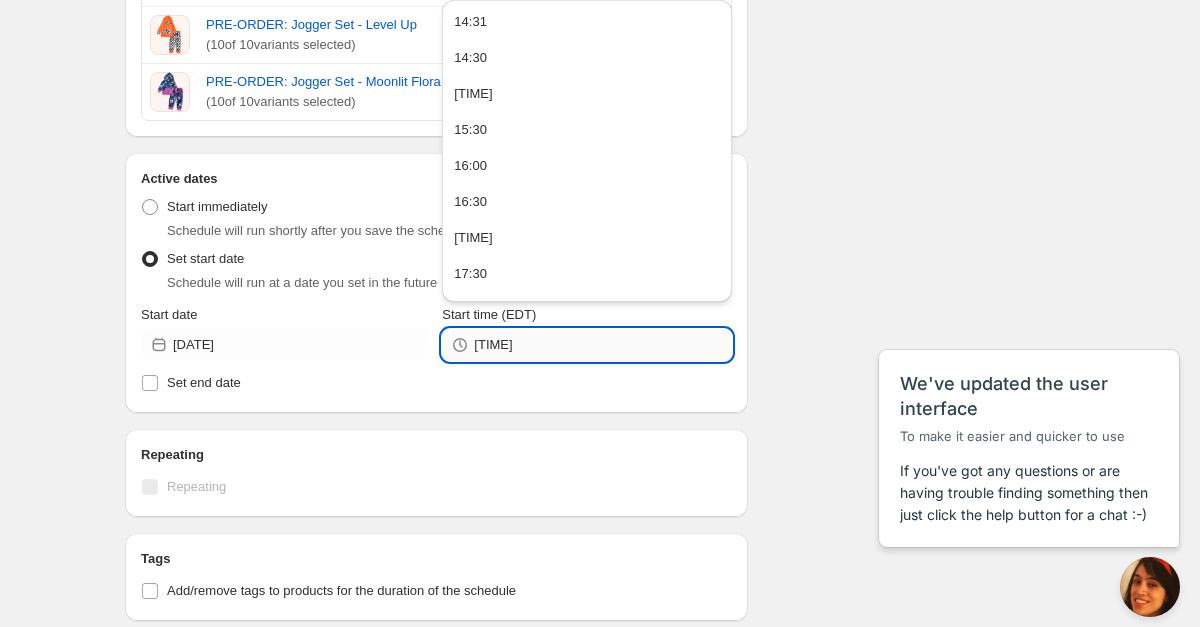 click on "[TIME]" at bounding box center [602, 345] 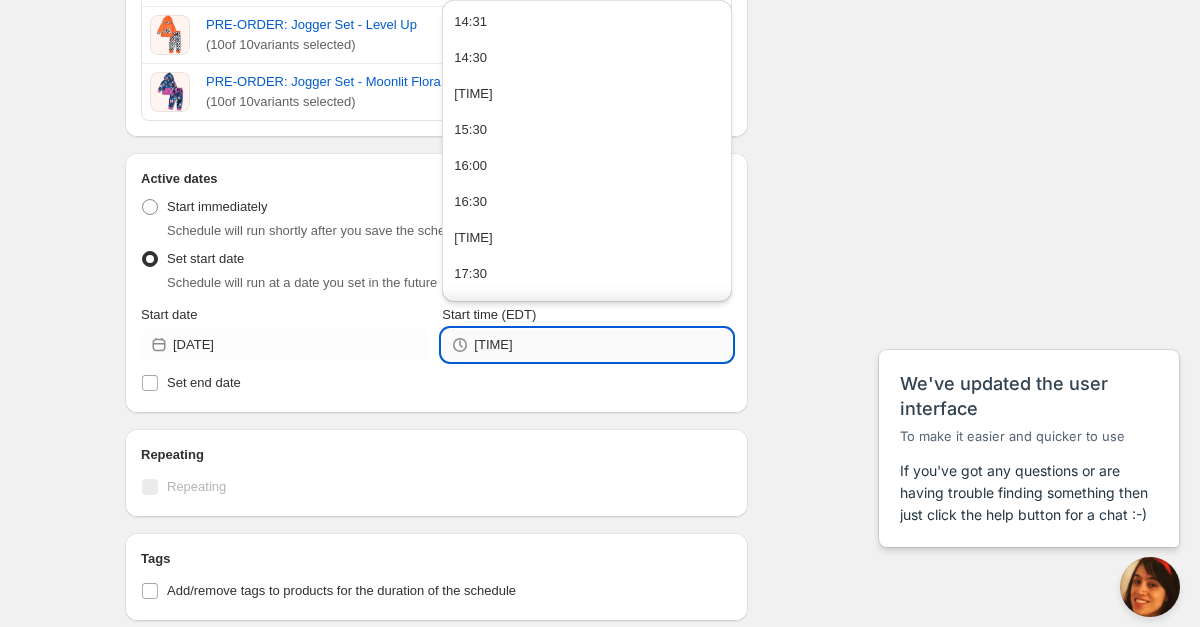 click on "[TIME]" at bounding box center [602, 345] 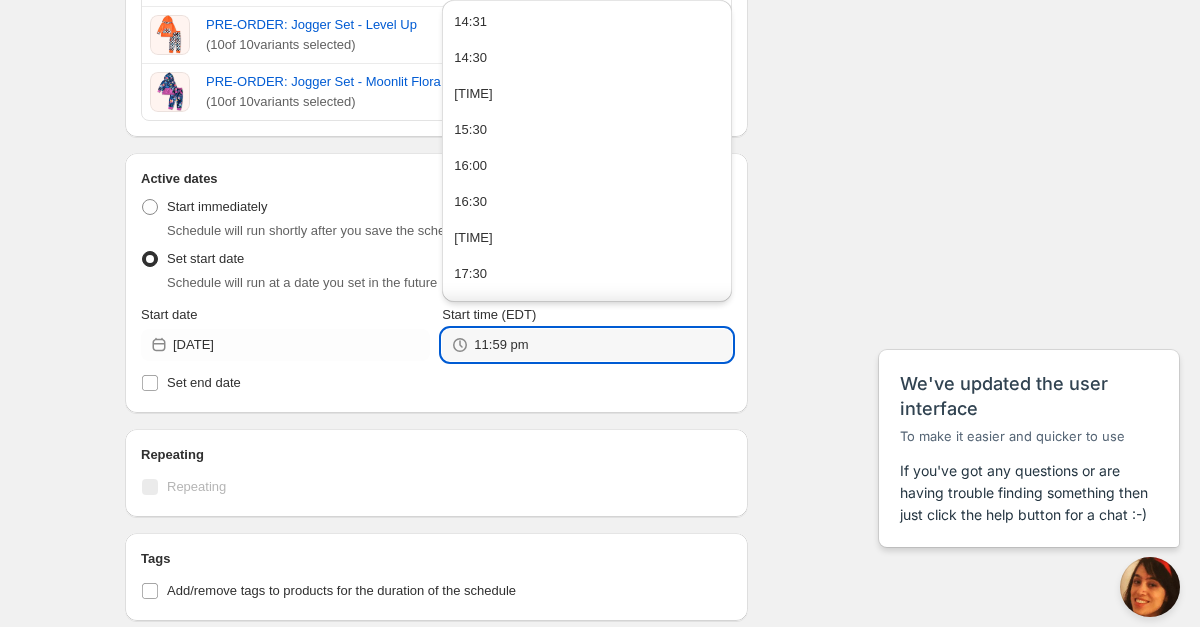 type on "[TIME]" 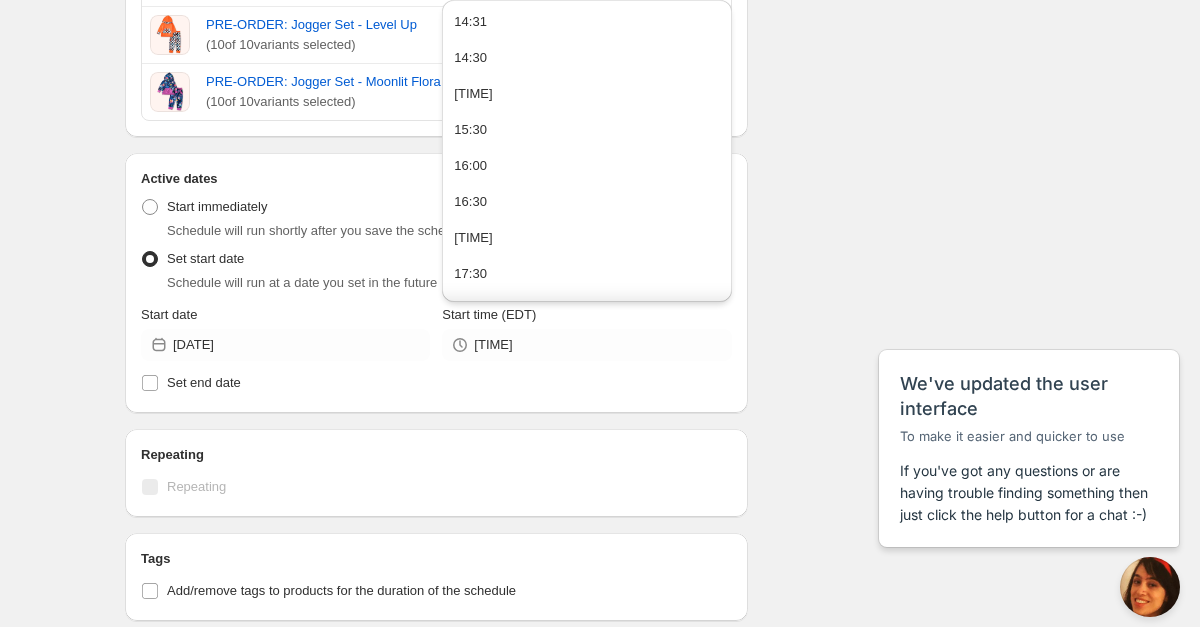 click on "Active dates Active Date Type Start immediately Schedule will run shortly after you save the schedule Set start date Schedule will run at a date you set in the future Start date [DATE] Start time (EDT) [TIME] Set end date" at bounding box center [436, 283] 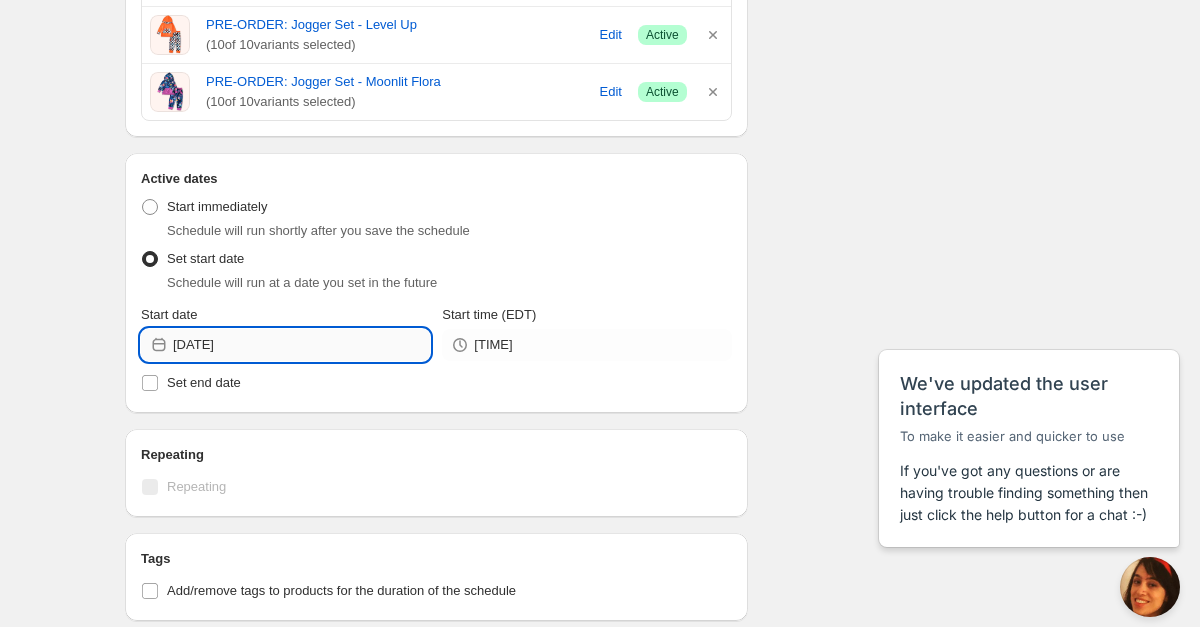 click on "[DATE]" at bounding box center (301, 345) 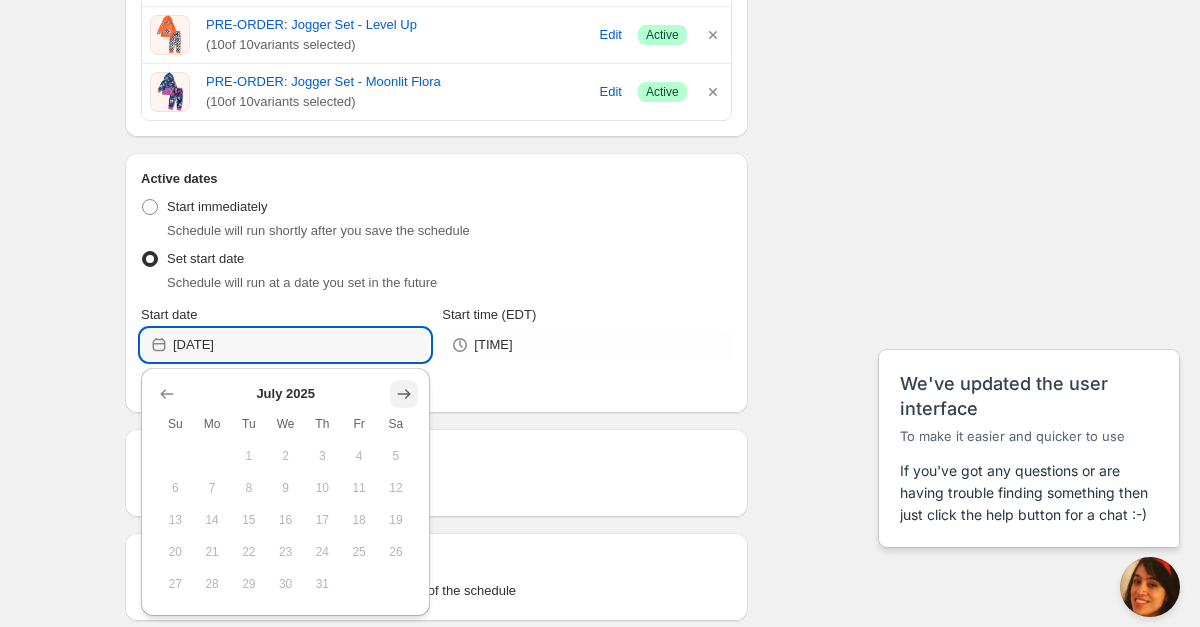 click 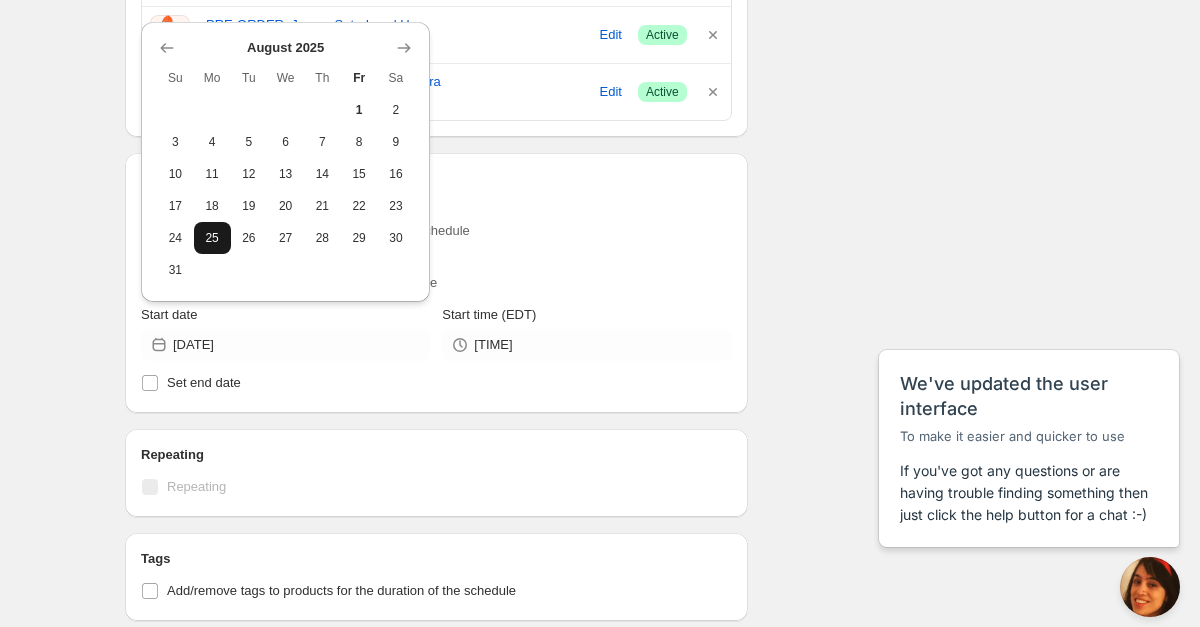click on "25" at bounding box center (212, 238) 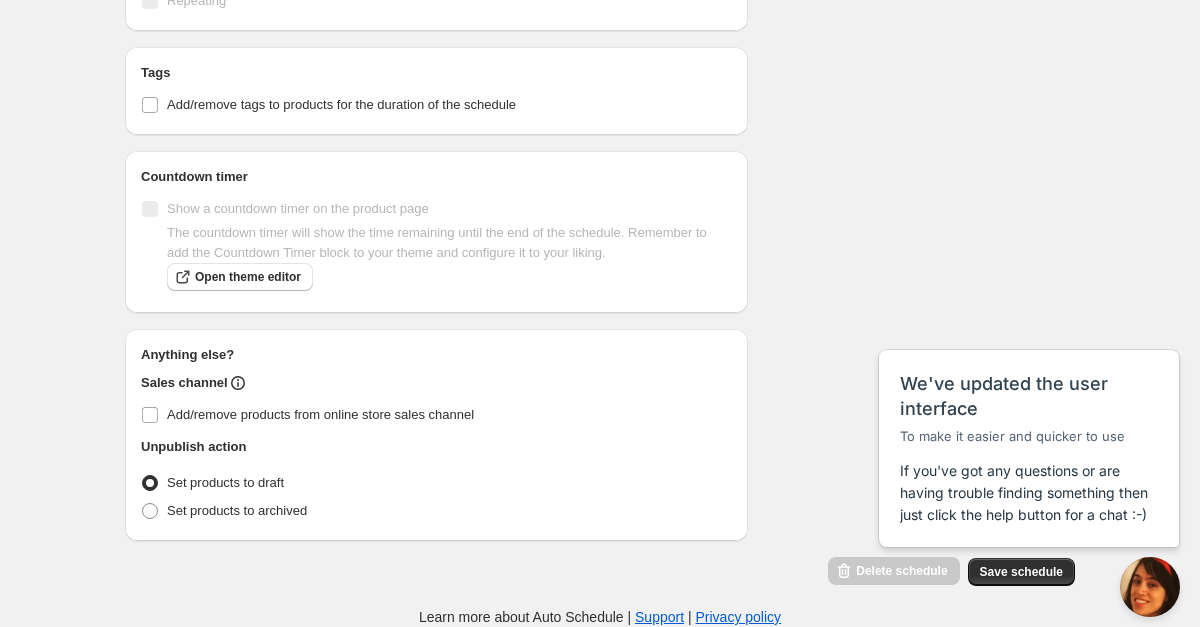 scroll, scrollTop: 1271, scrollLeft: 0, axis: vertical 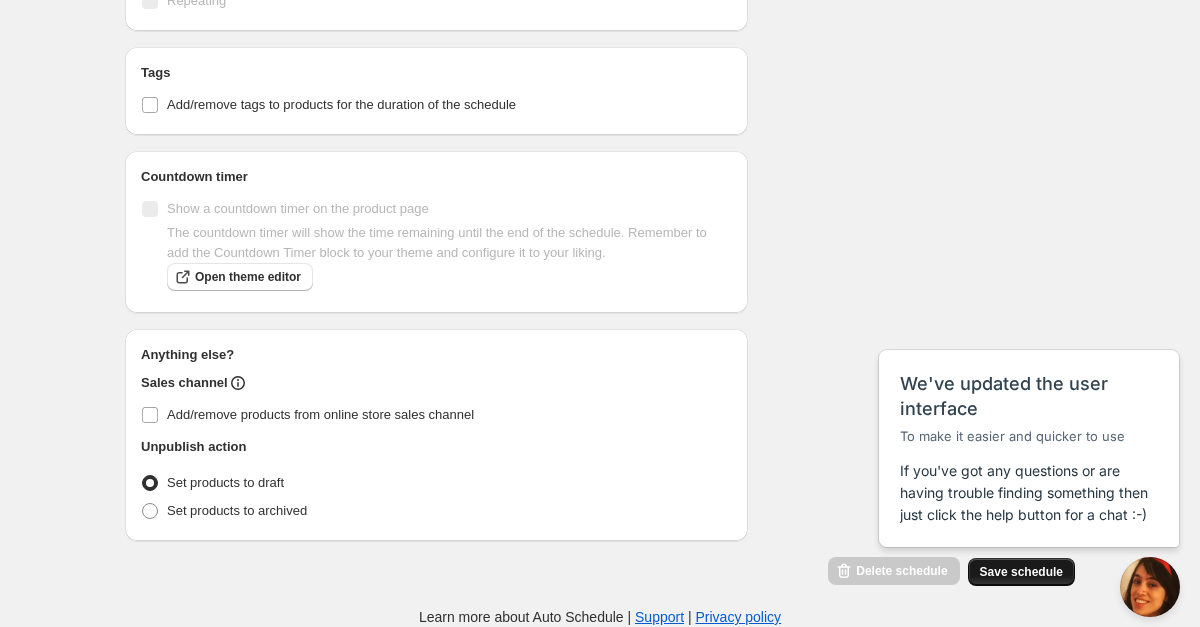 click on "Save schedule" at bounding box center [1021, 572] 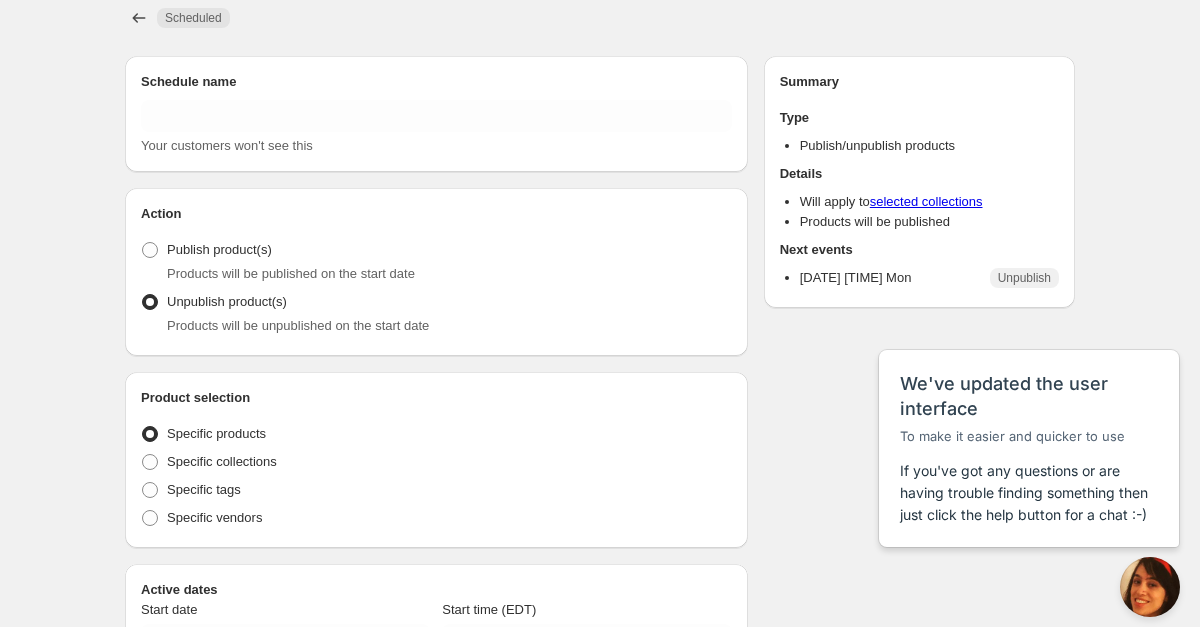 type on "ADD ON END - Jogger Sets" 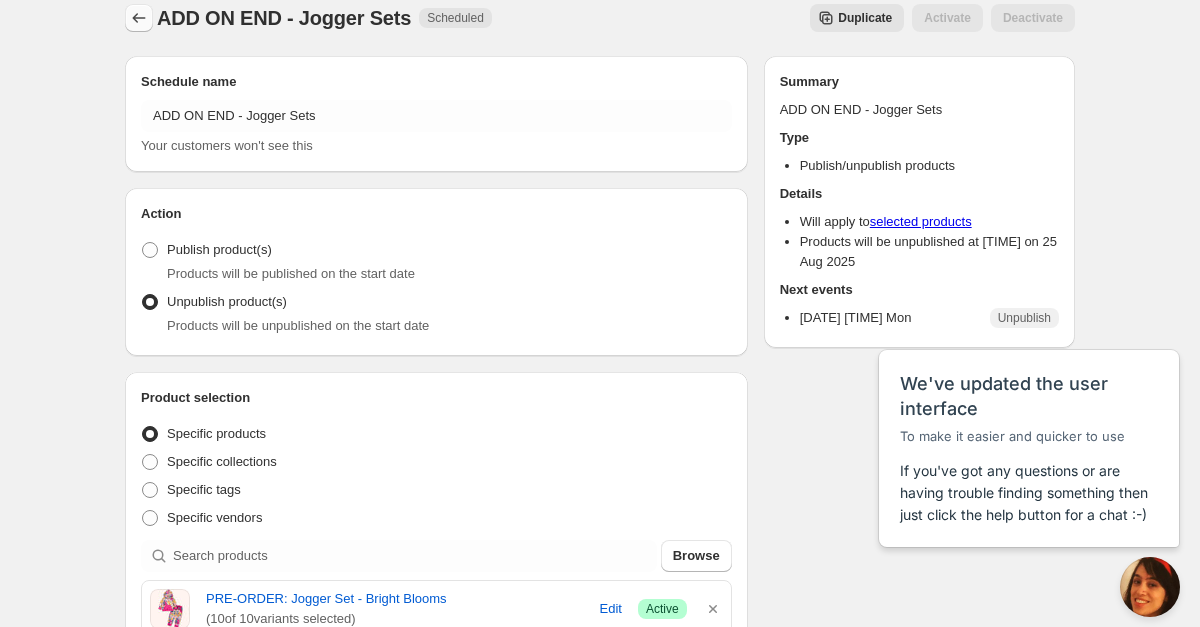 click 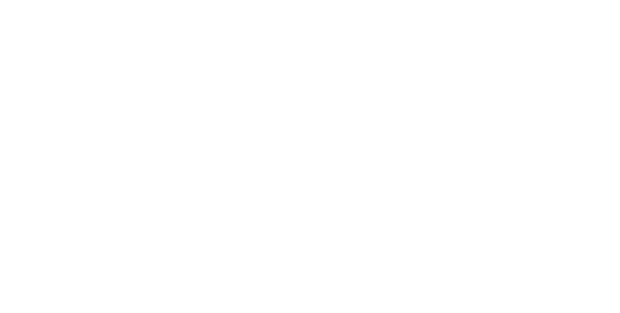 scroll, scrollTop: 0, scrollLeft: 0, axis: both 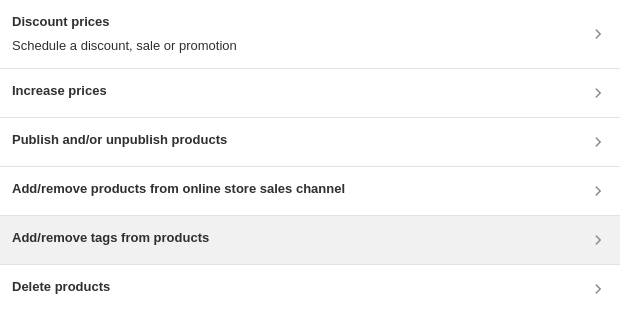 click on "Add/remove tags from products" at bounding box center (310, 240) 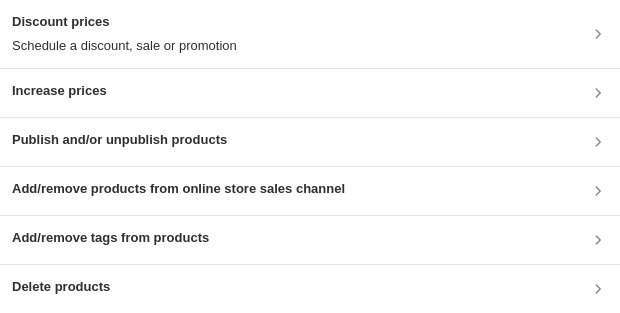 type 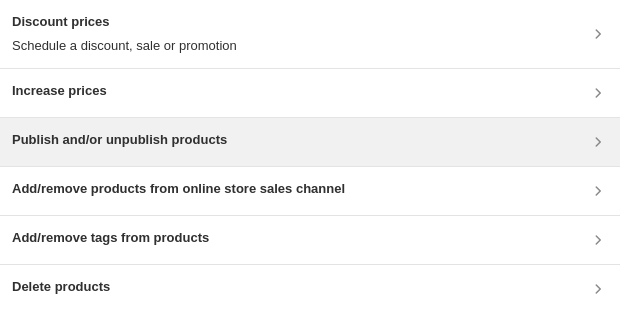 click on "Publish and/or unpublish products" at bounding box center [119, 140] 